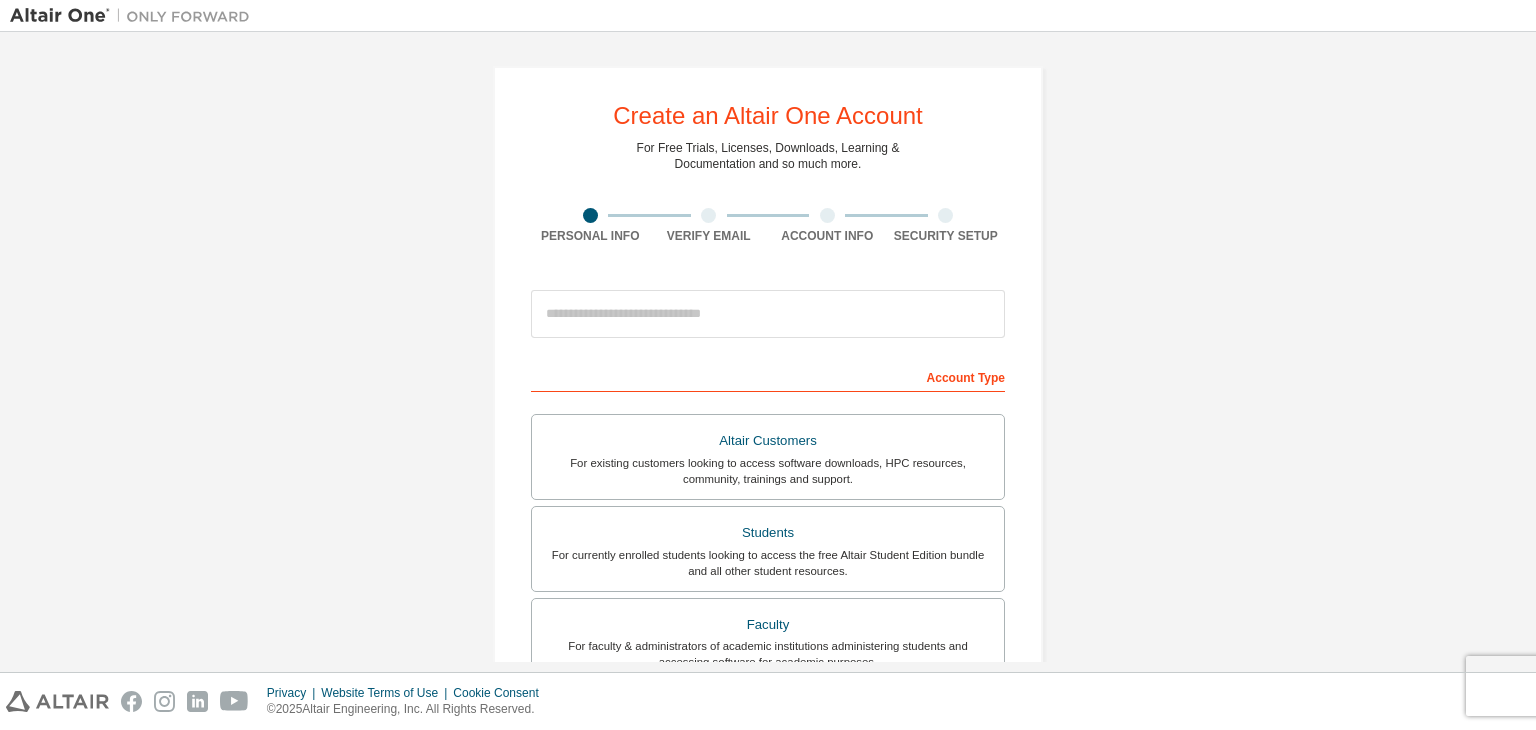 scroll, scrollTop: 0, scrollLeft: 0, axis: both 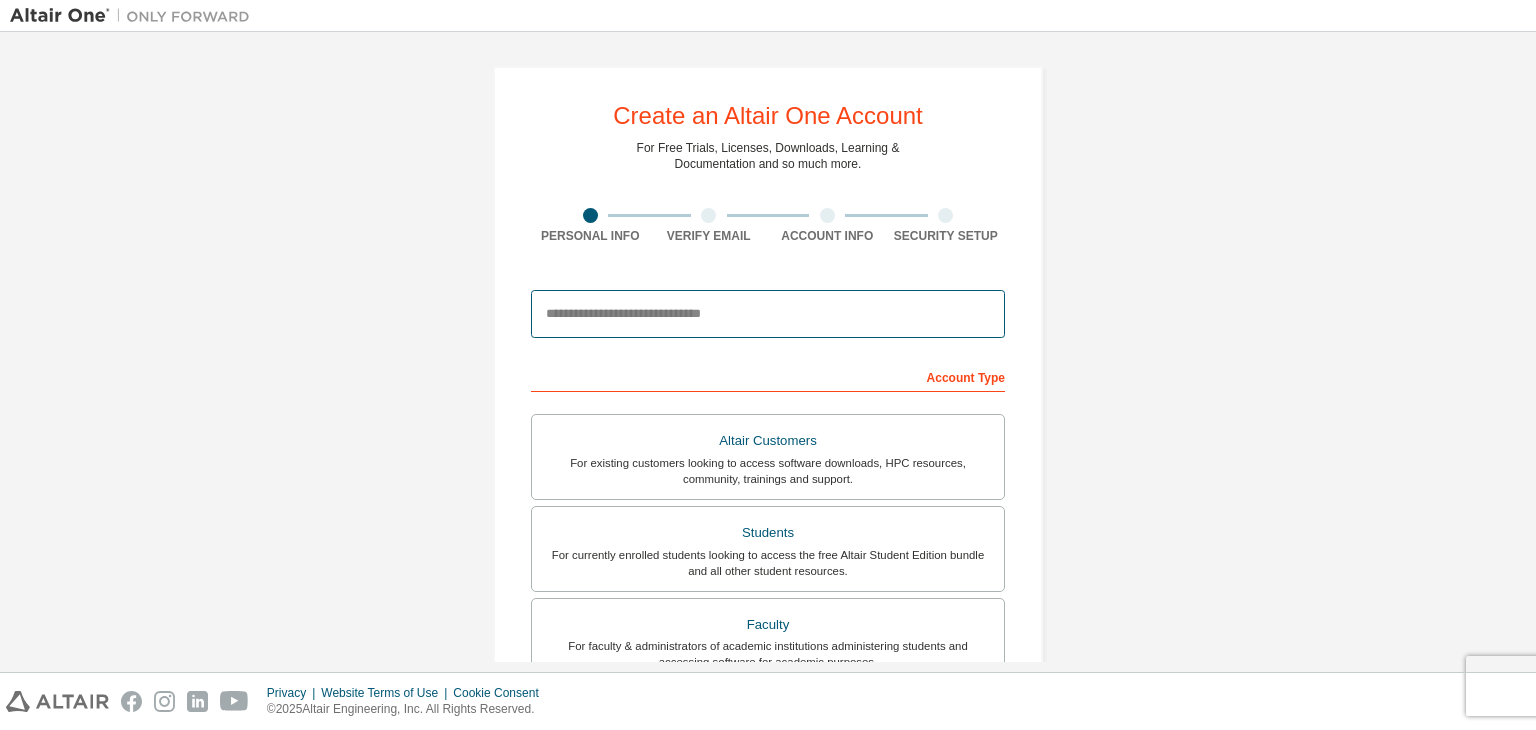 click at bounding box center [768, 314] 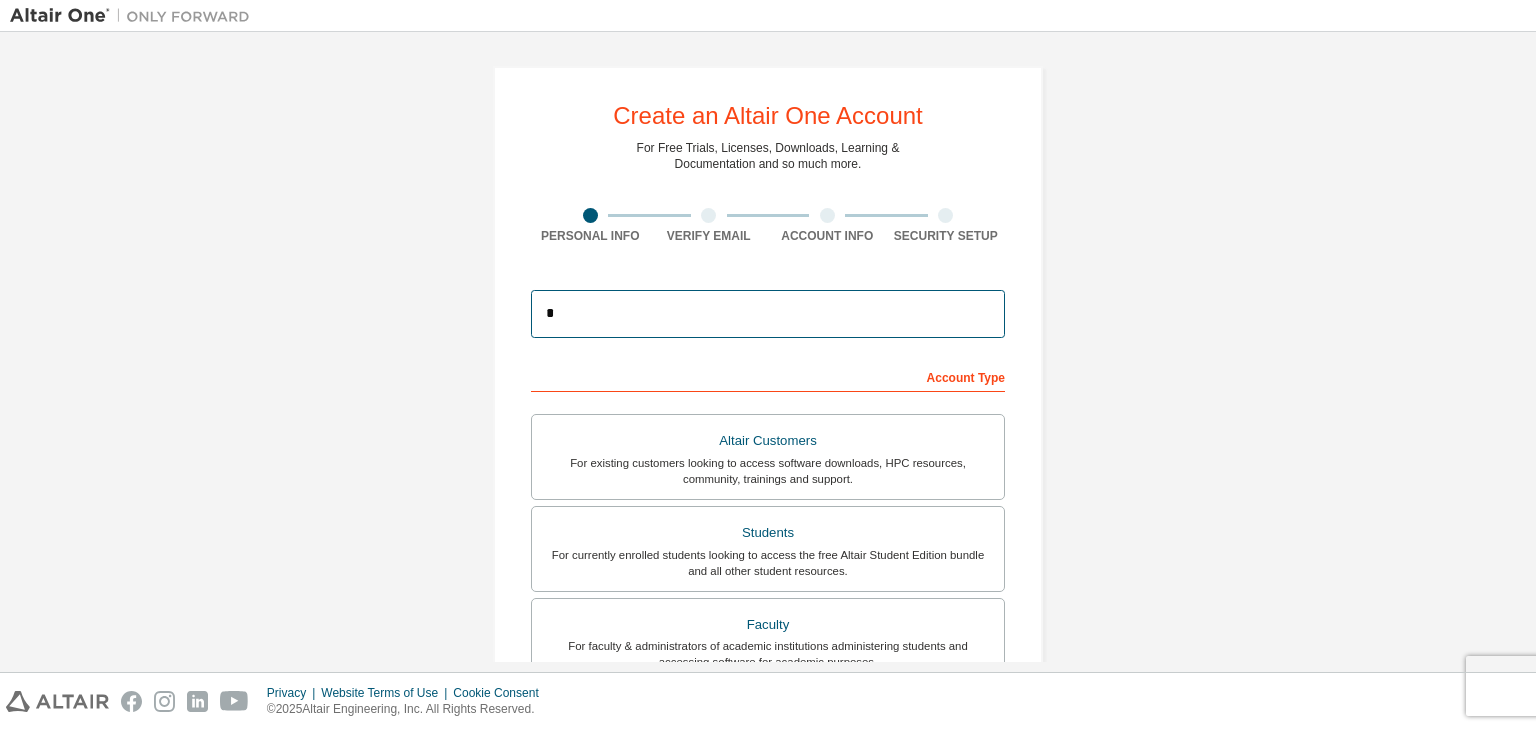 type on "**********" 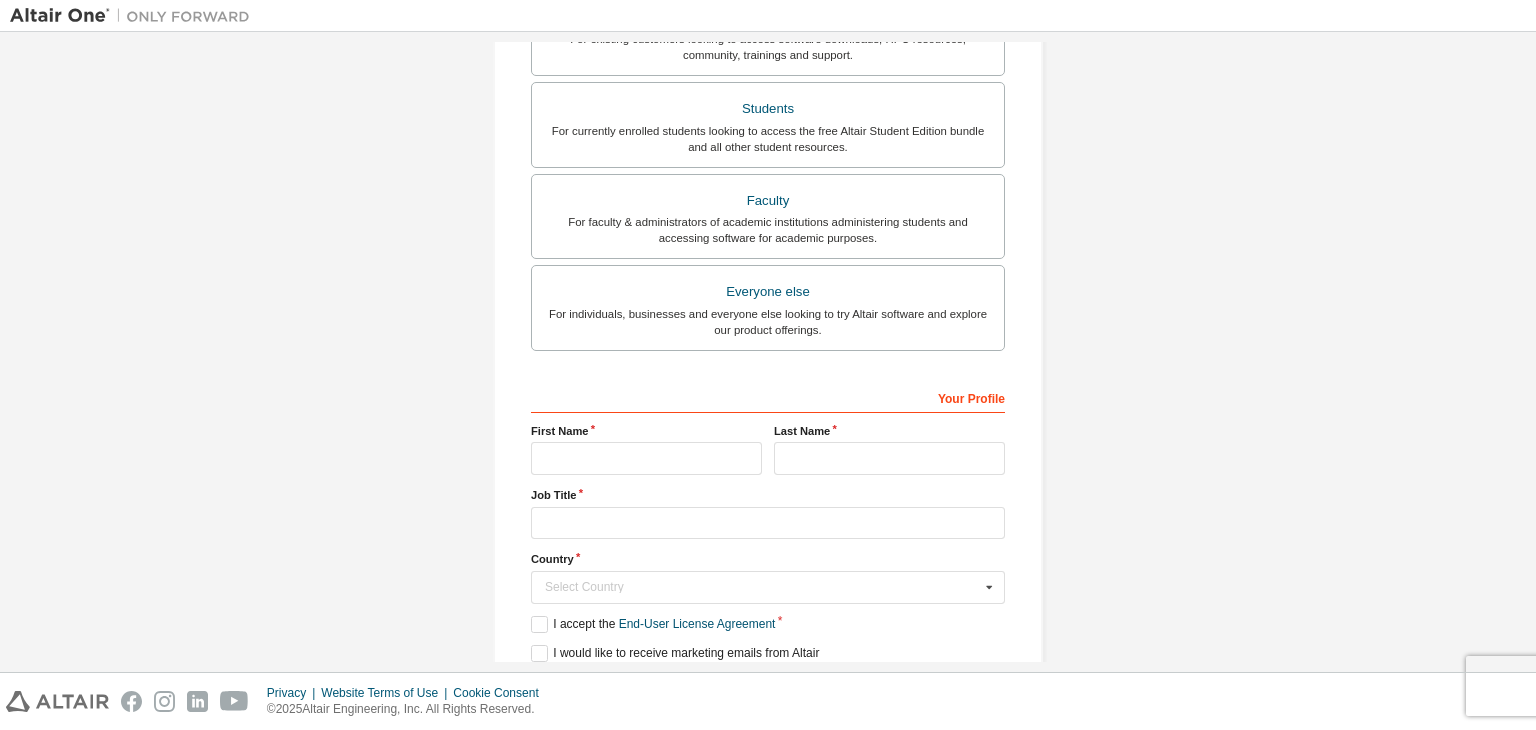 scroll, scrollTop: 435, scrollLeft: 0, axis: vertical 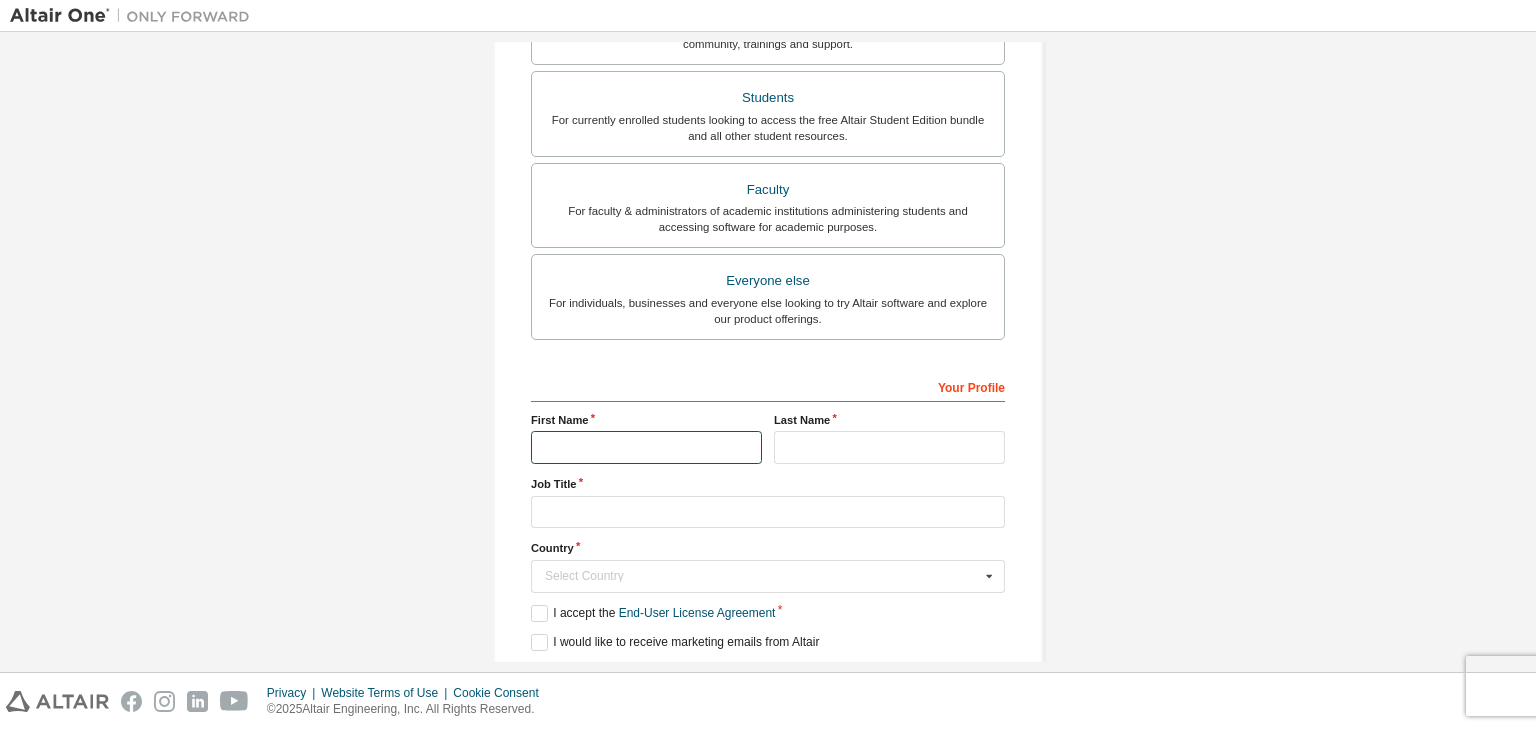 click at bounding box center (646, 447) 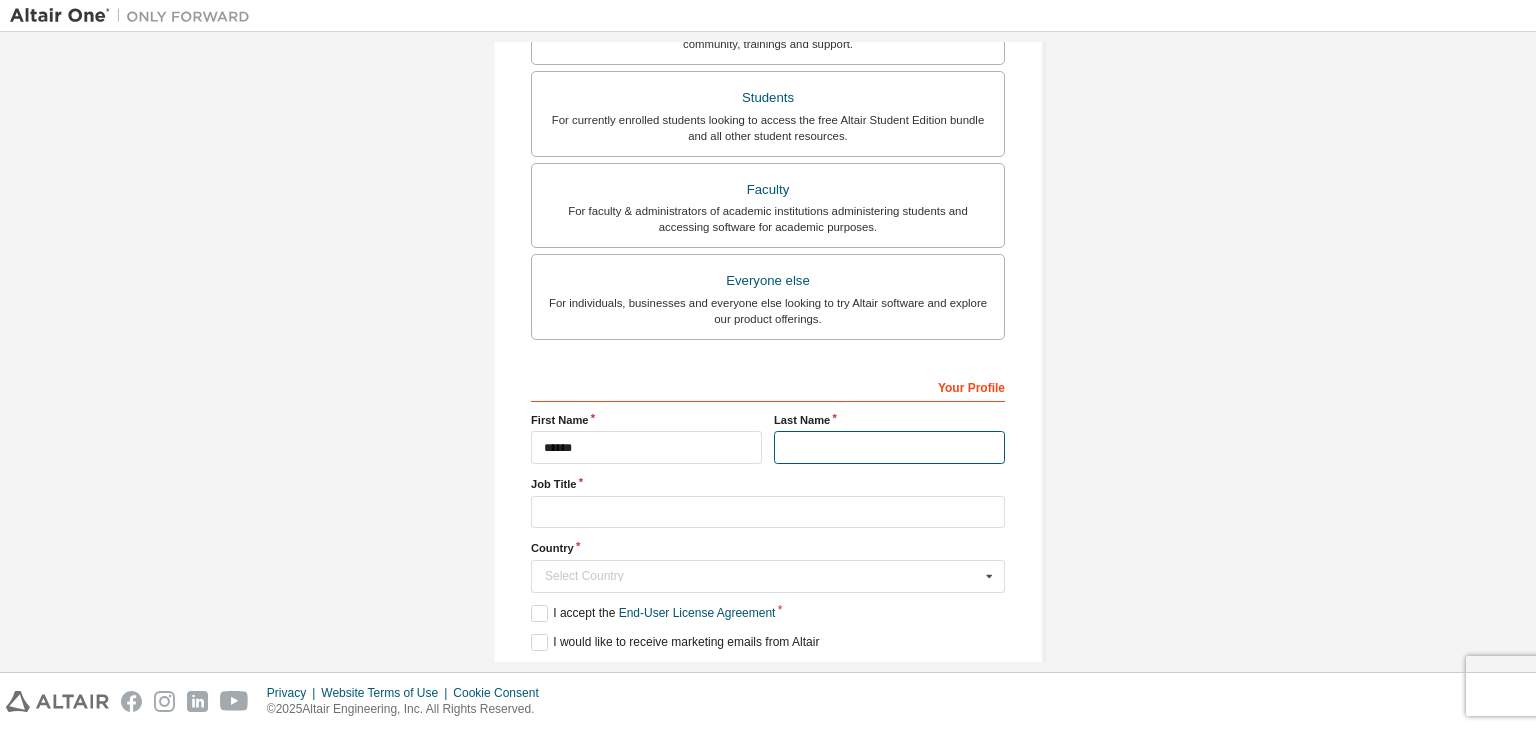 type on "**********" 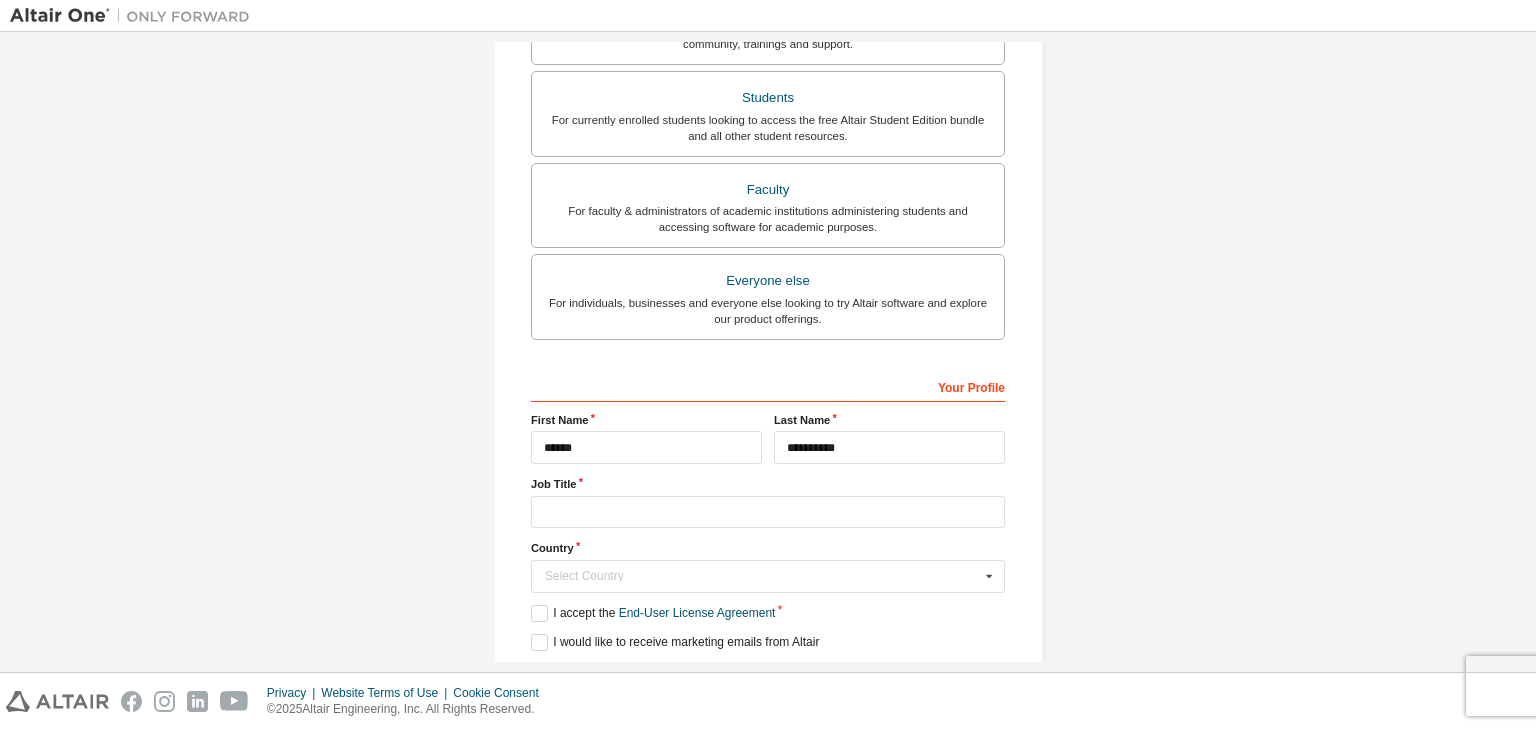 type 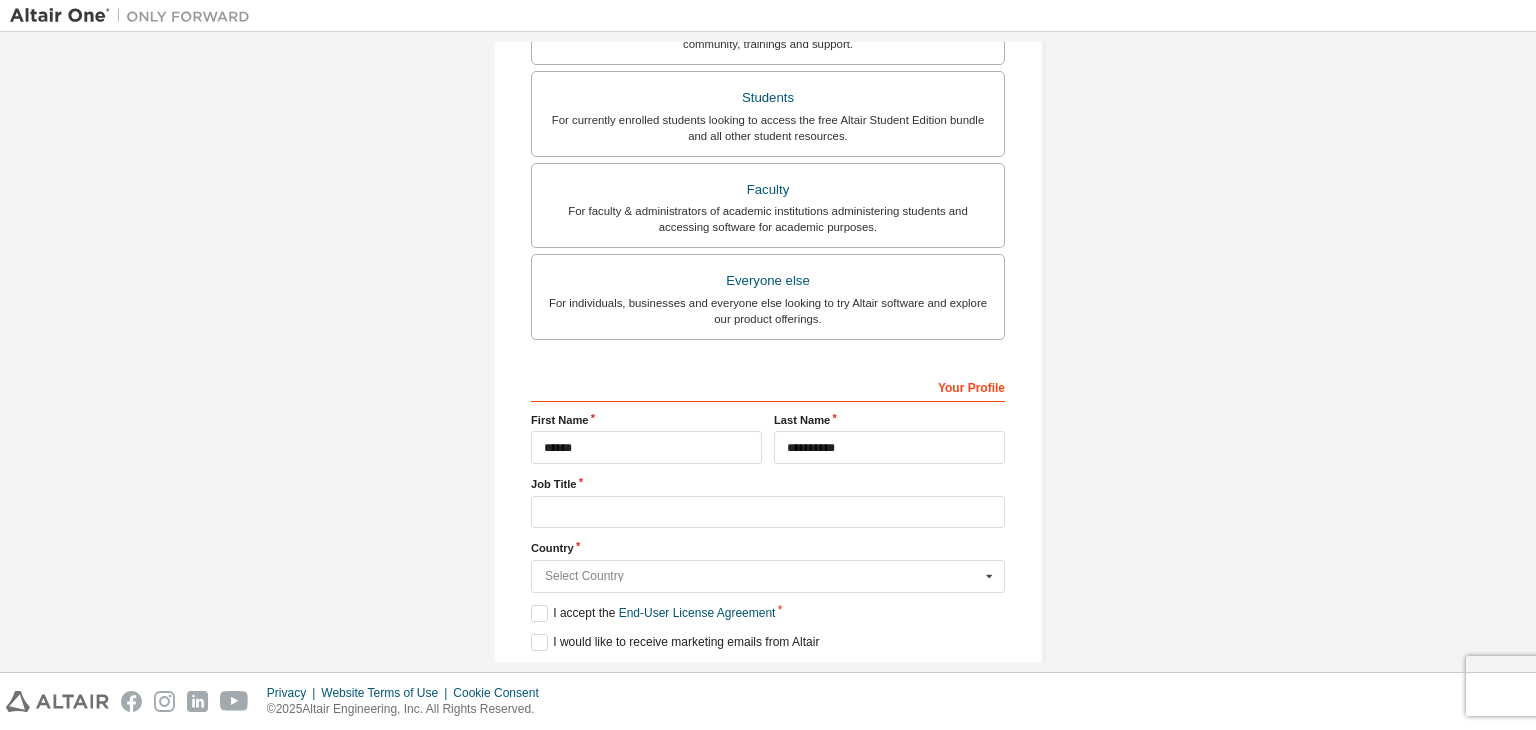 type on "**********" 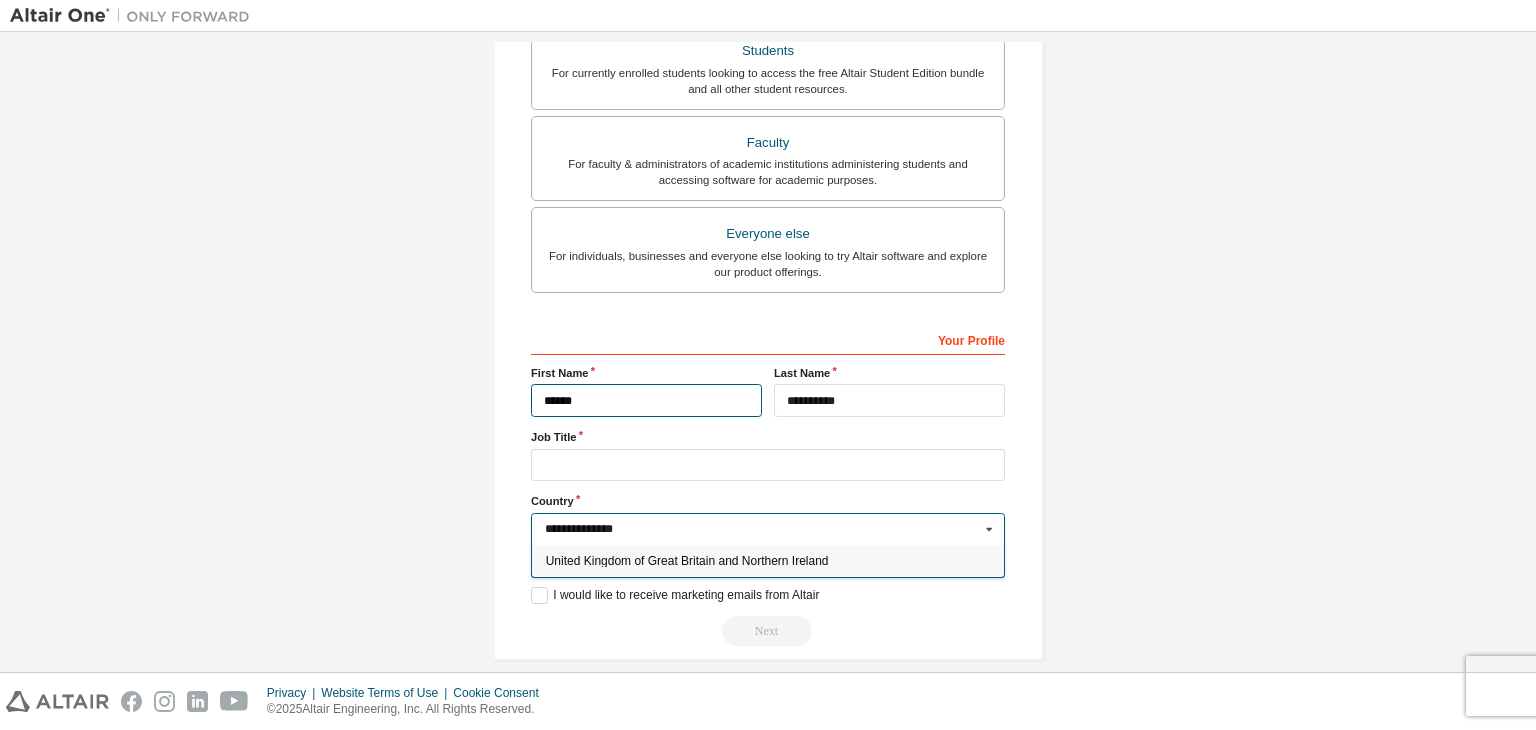 scroll, scrollTop: 483, scrollLeft: 0, axis: vertical 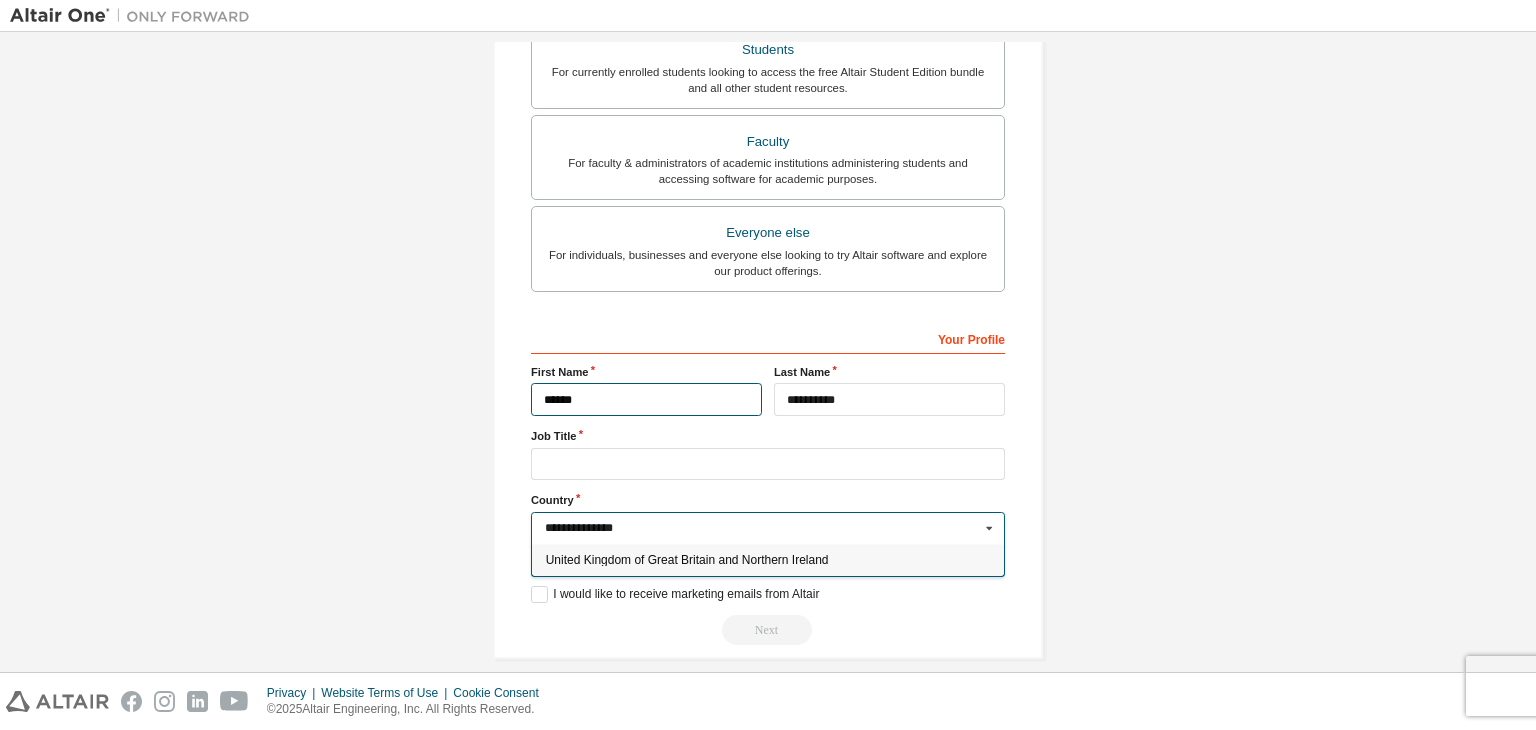 click on "**********" at bounding box center [769, 528] 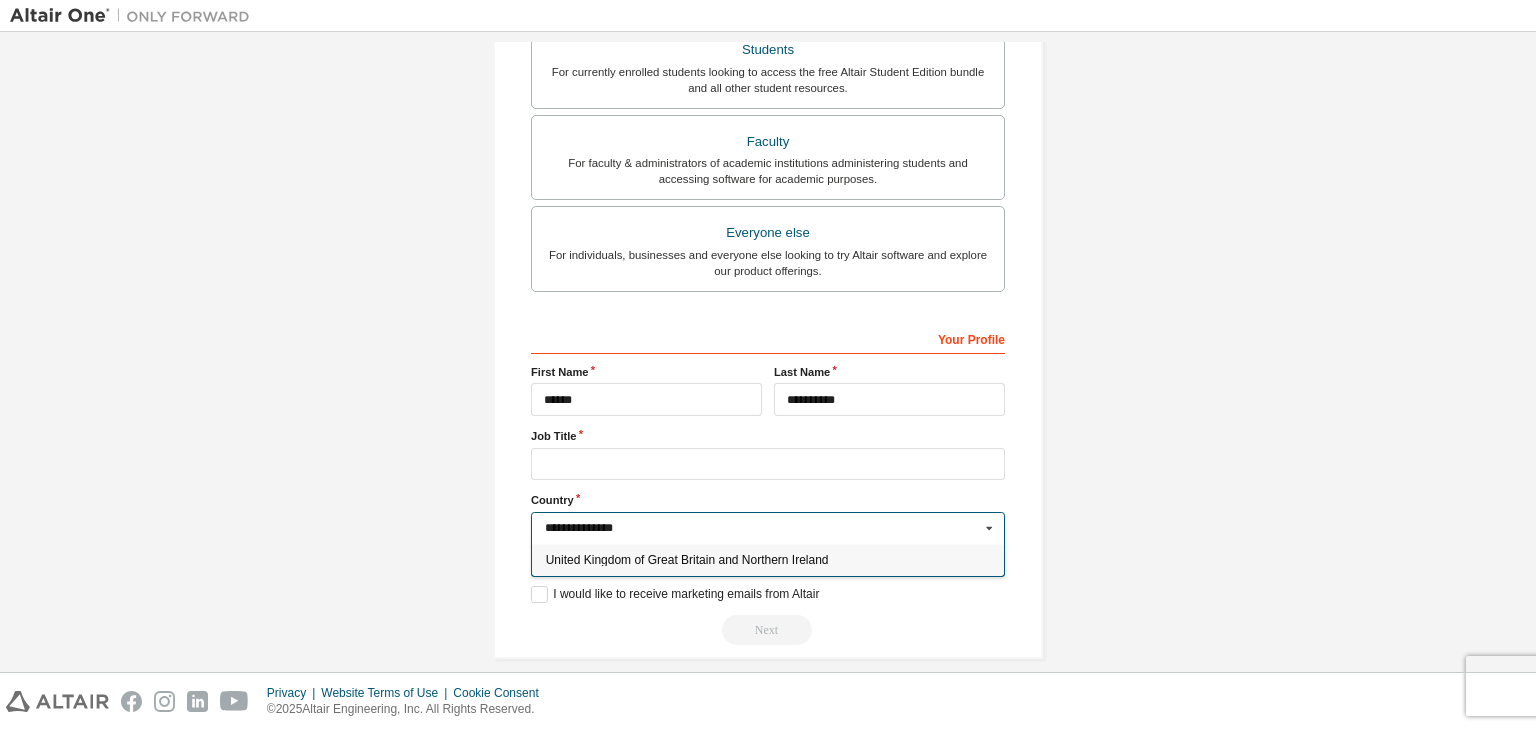click on "United Kingdom of Great Britain and Northern Ireland" at bounding box center [768, 560] 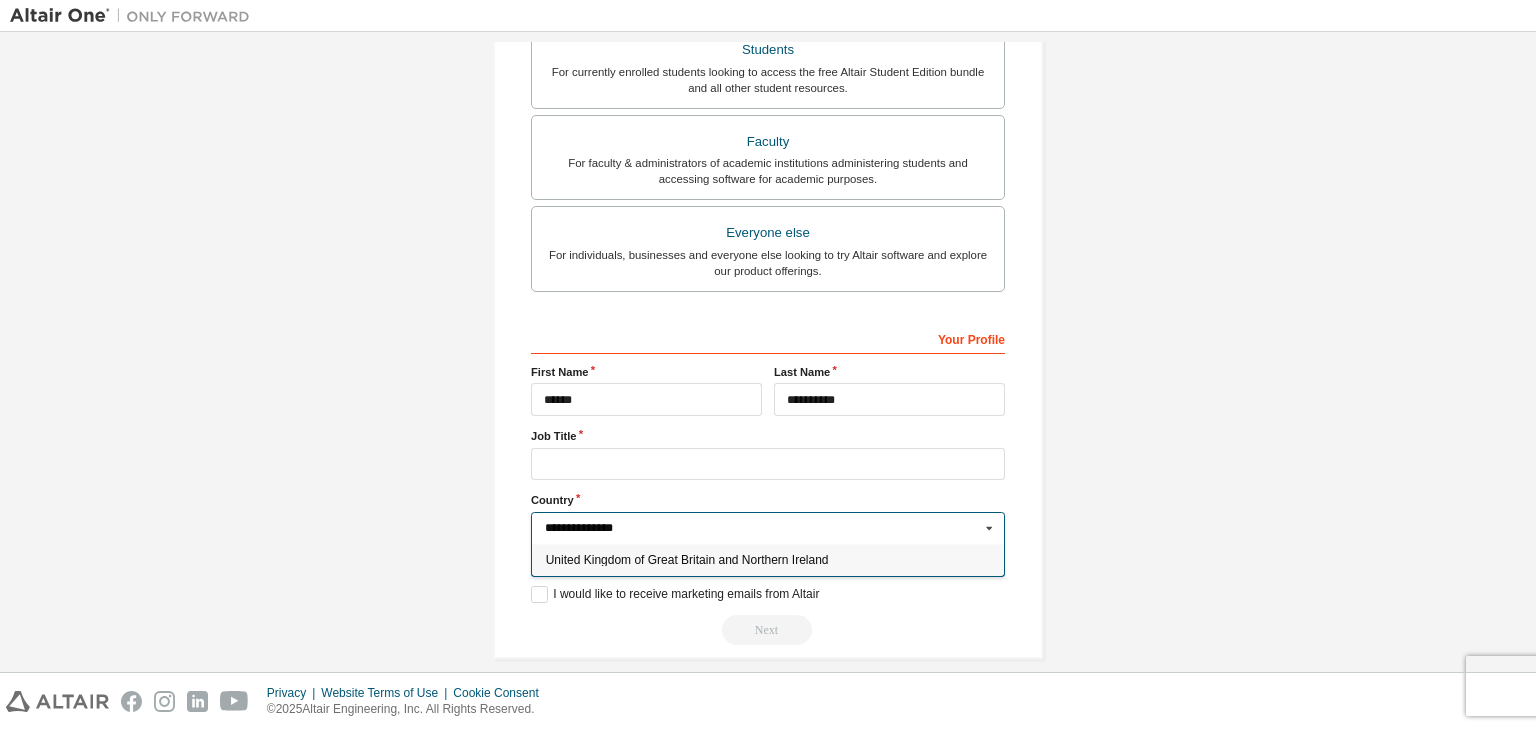 type on "***" 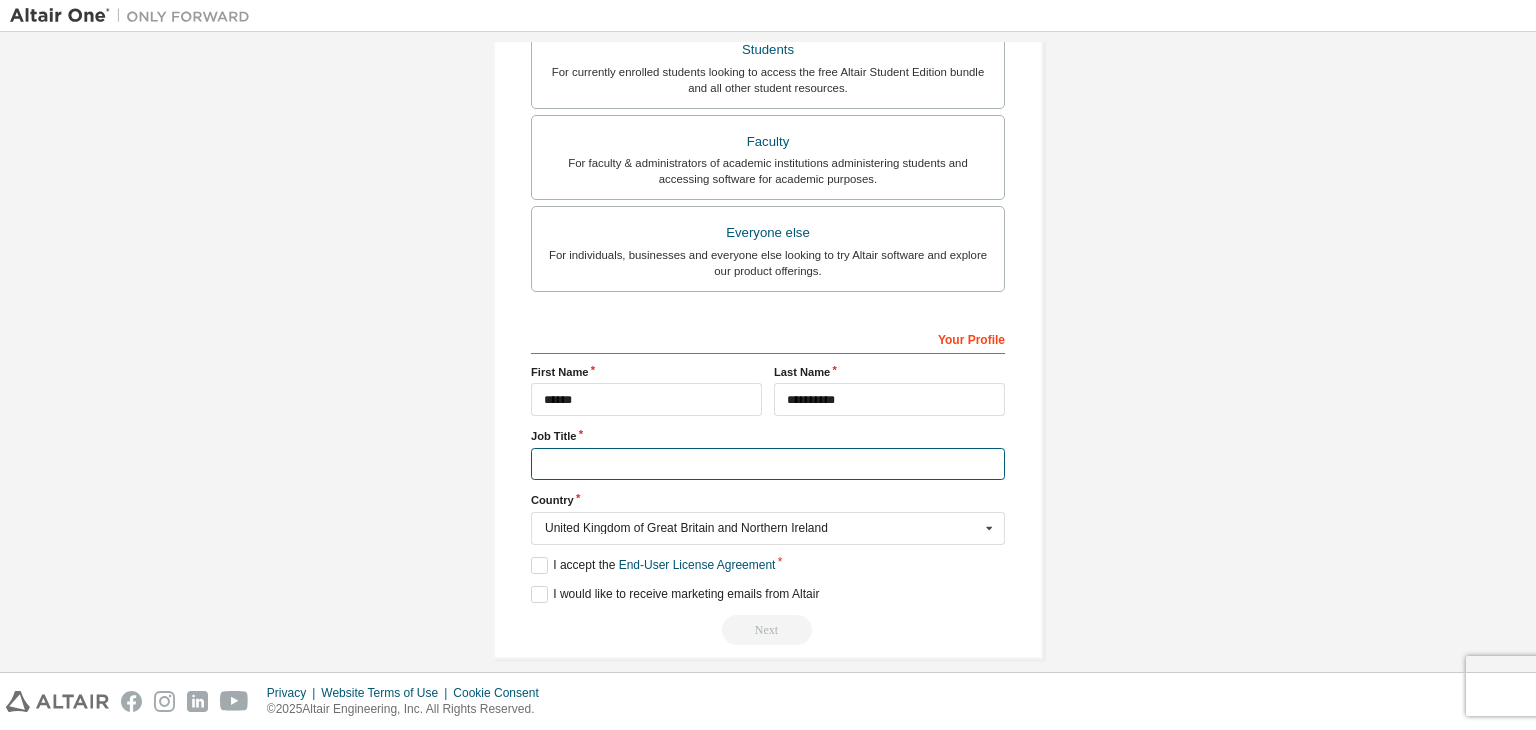 click at bounding box center (768, 464) 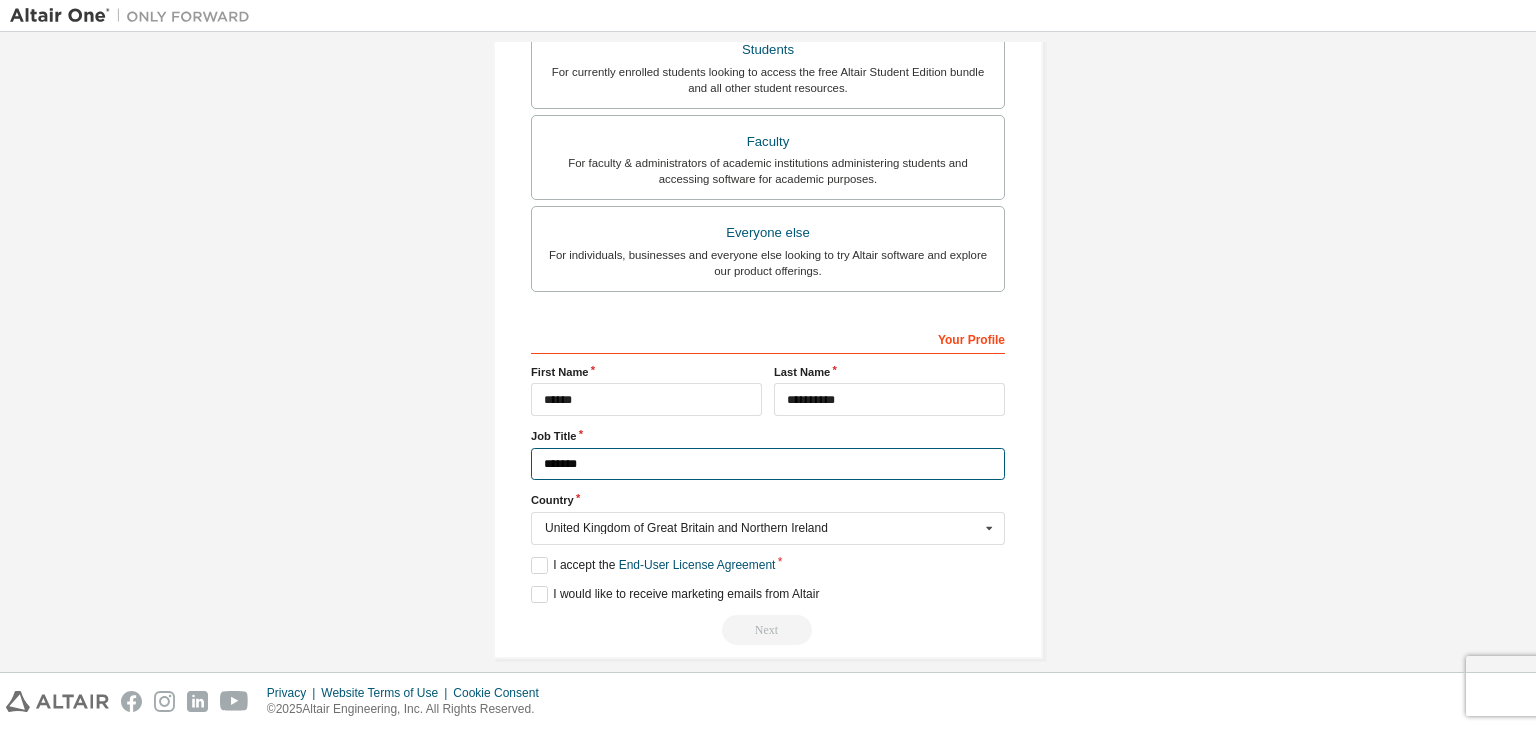 scroll, scrollTop: 499, scrollLeft: 0, axis: vertical 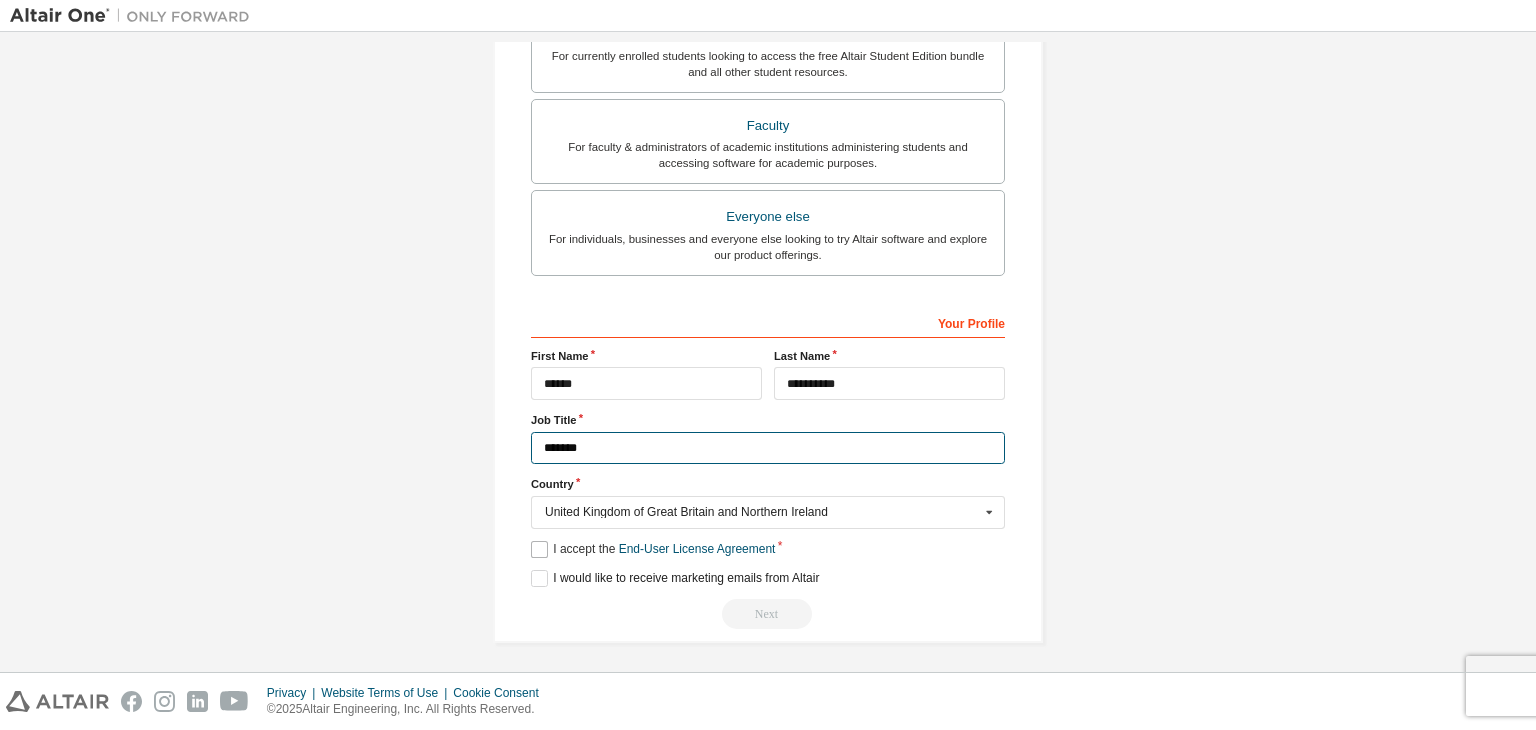 type on "*******" 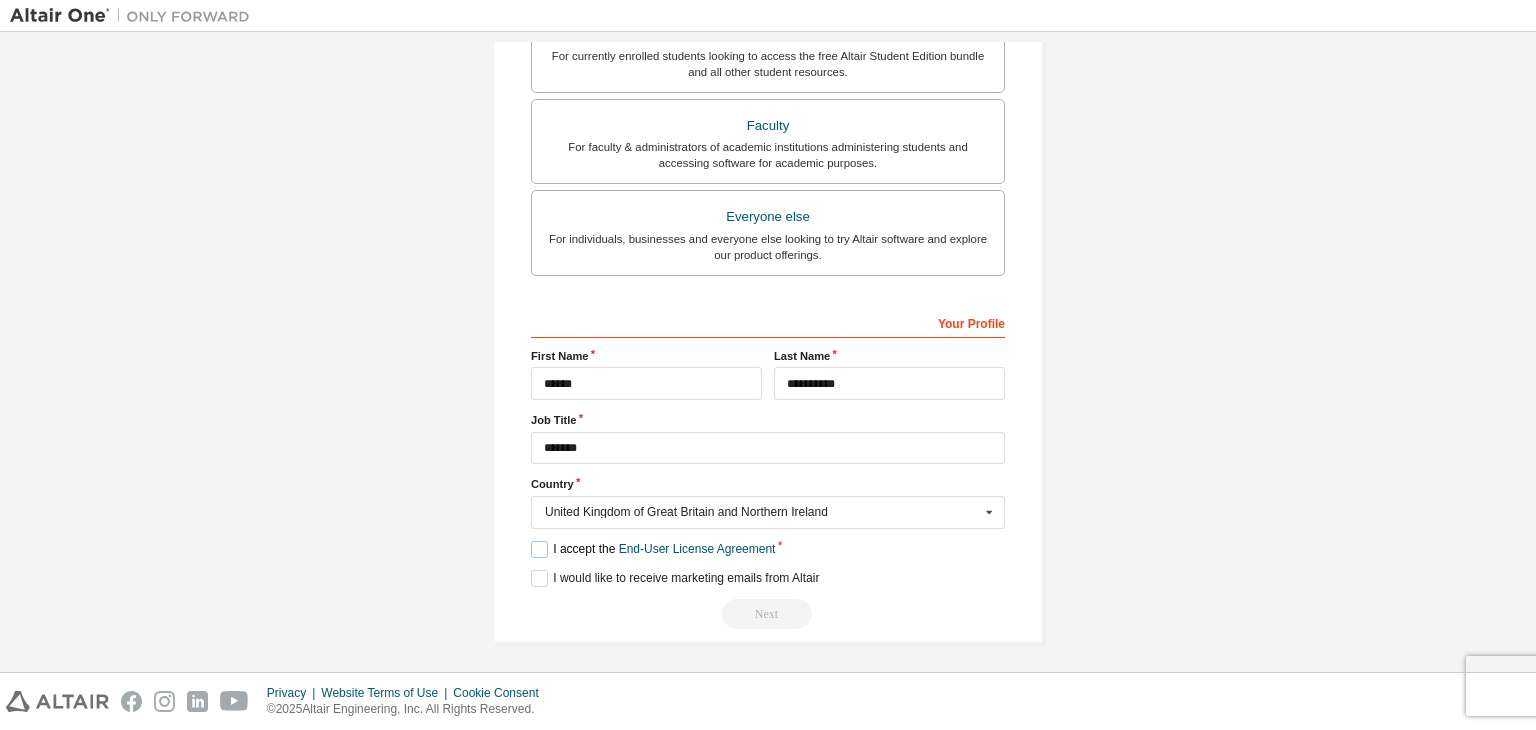 click on "I accept the    End-User License Agreement" at bounding box center [653, 549] 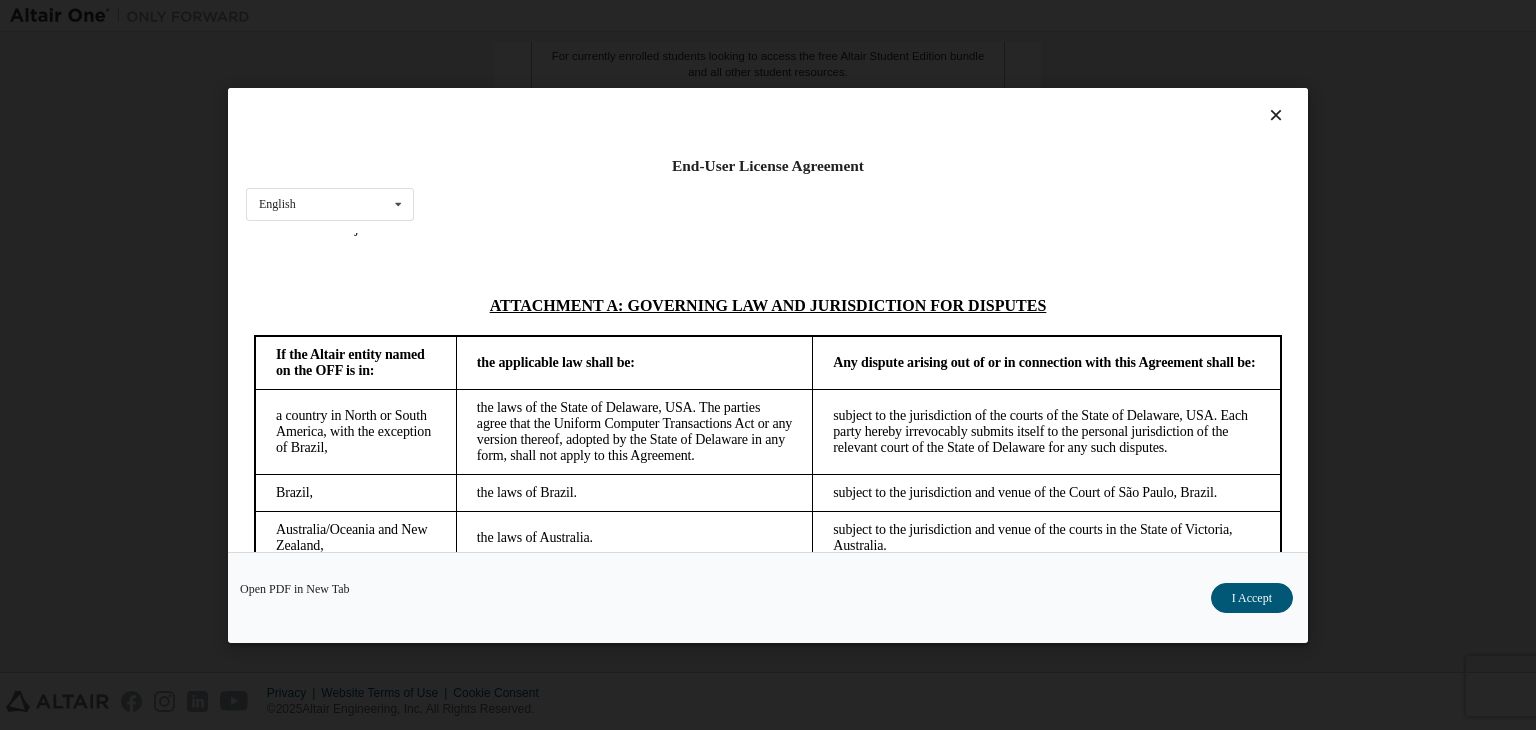 scroll, scrollTop: 5615, scrollLeft: 0, axis: vertical 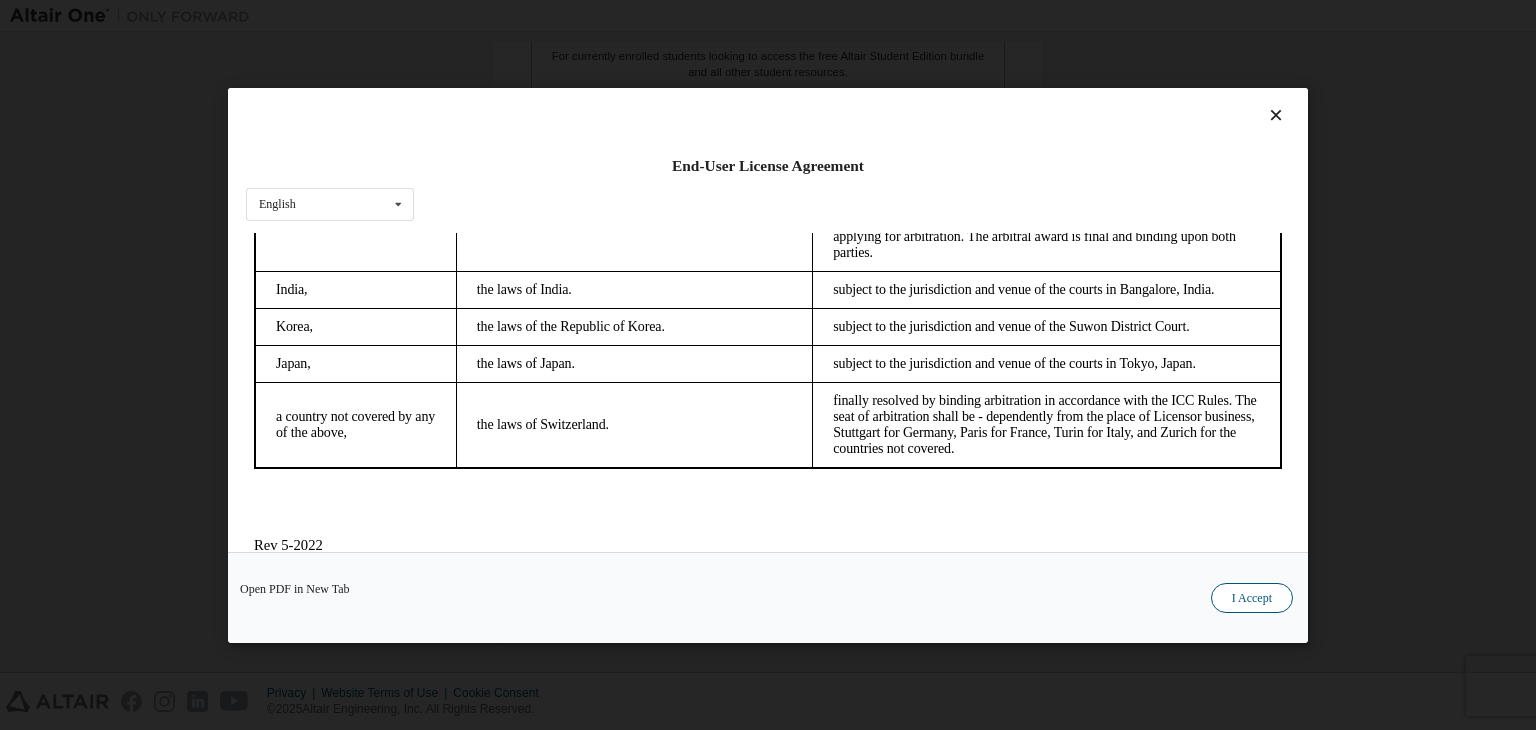 click on "I Accept" at bounding box center [1252, 598] 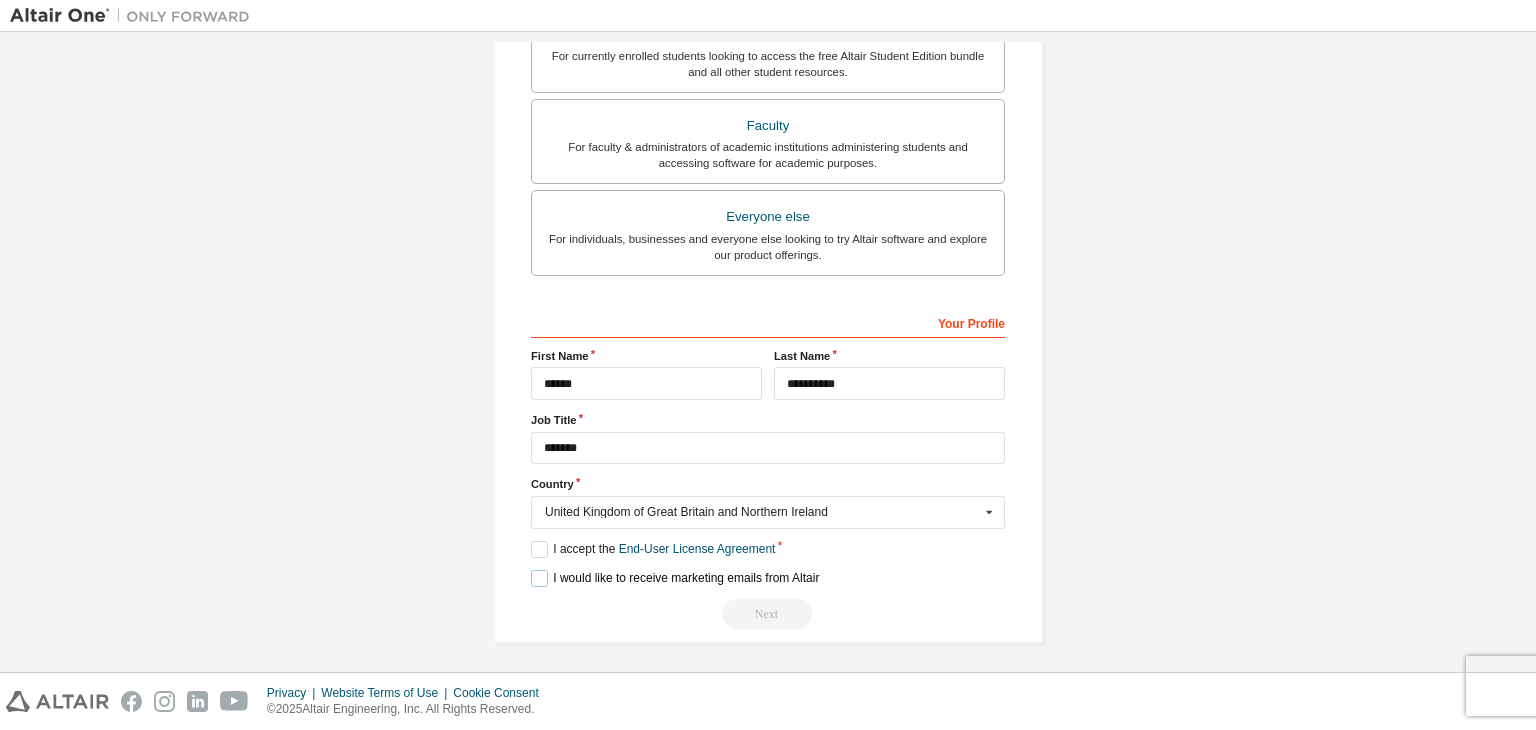 click on "I would like to receive marketing emails from Altair" at bounding box center [675, 578] 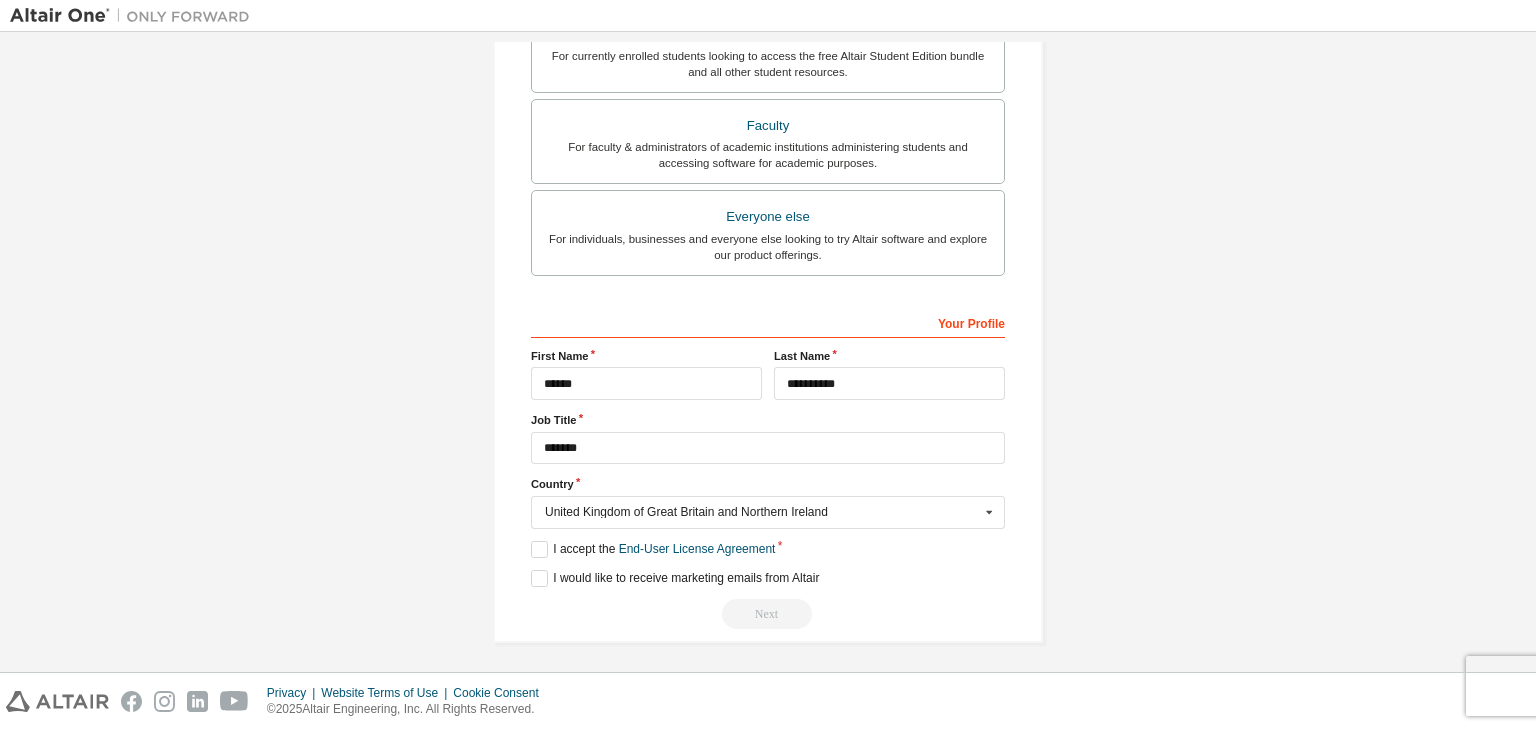 click on "Next" at bounding box center (768, 614) 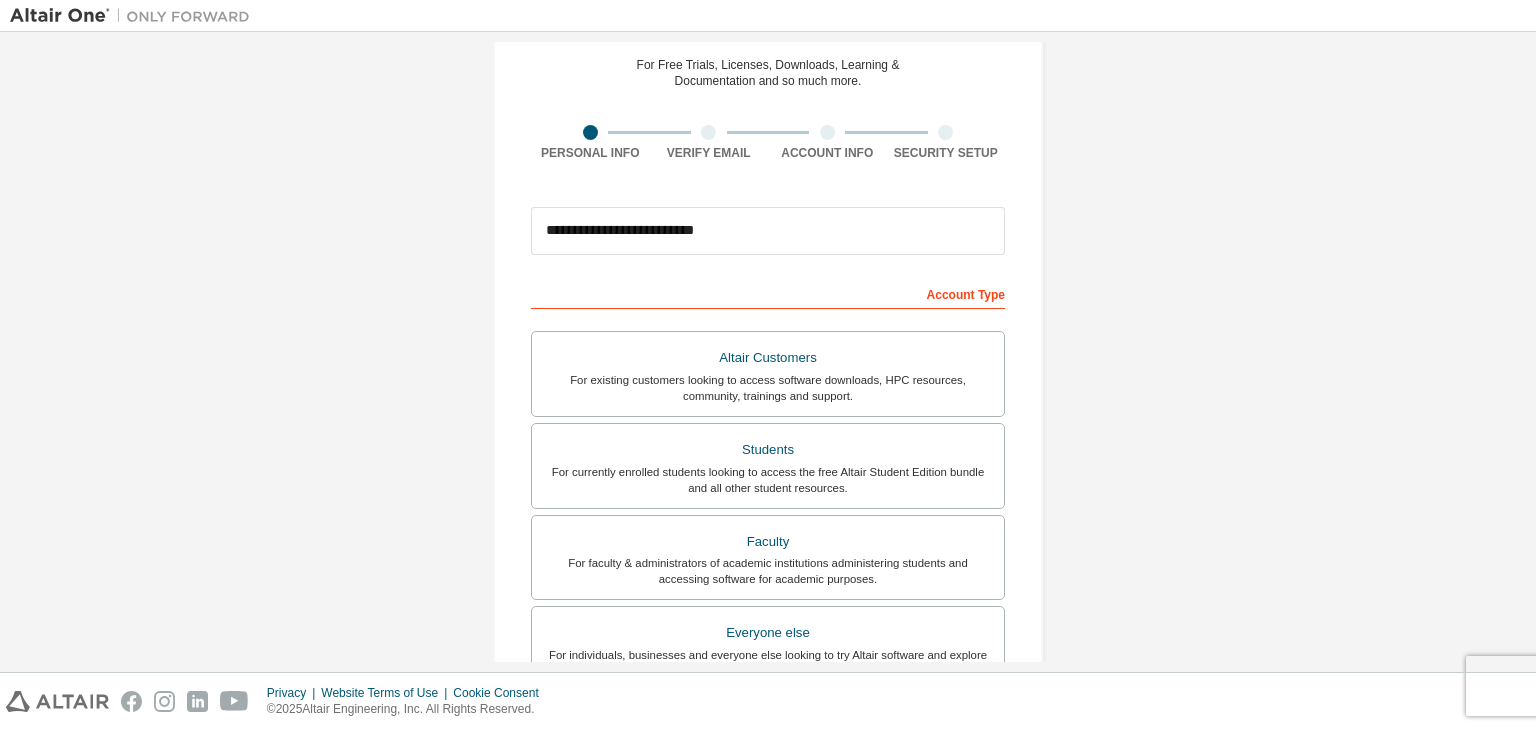 scroll, scrollTop: 88, scrollLeft: 0, axis: vertical 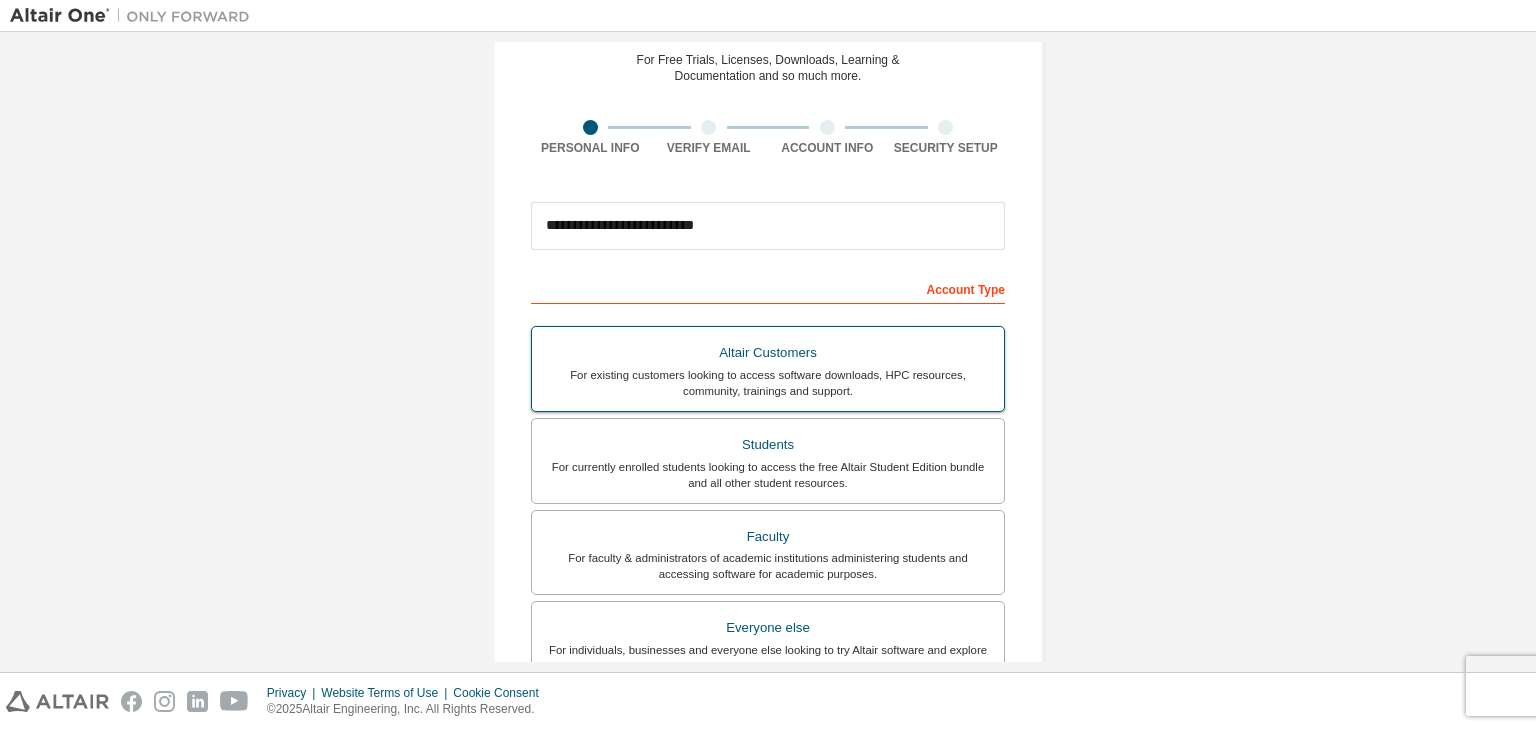 click on "For existing customers looking to access software downloads, HPC resources, community, trainings and support." at bounding box center [768, 383] 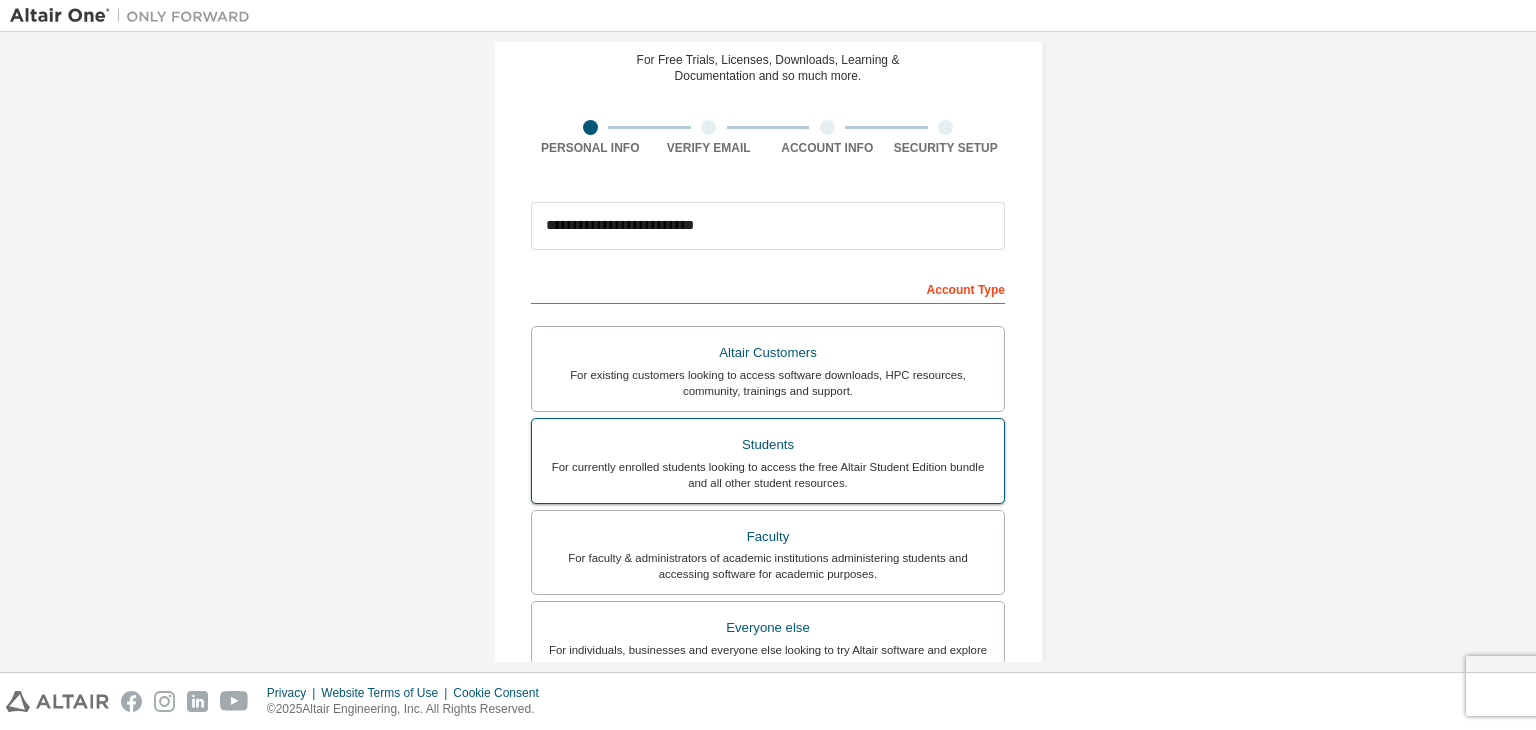 click on "Students" at bounding box center (768, 445) 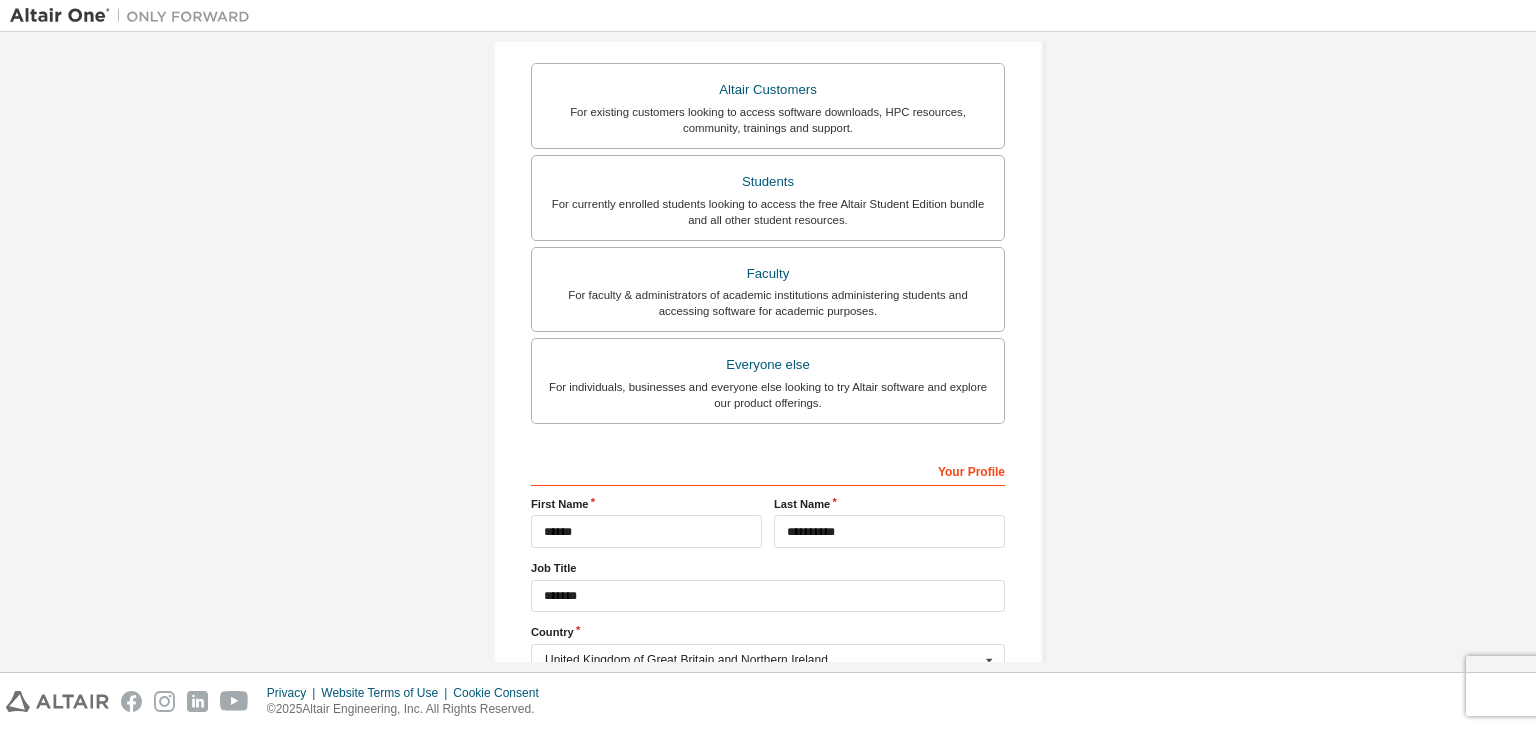 scroll, scrollTop: 349, scrollLeft: 0, axis: vertical 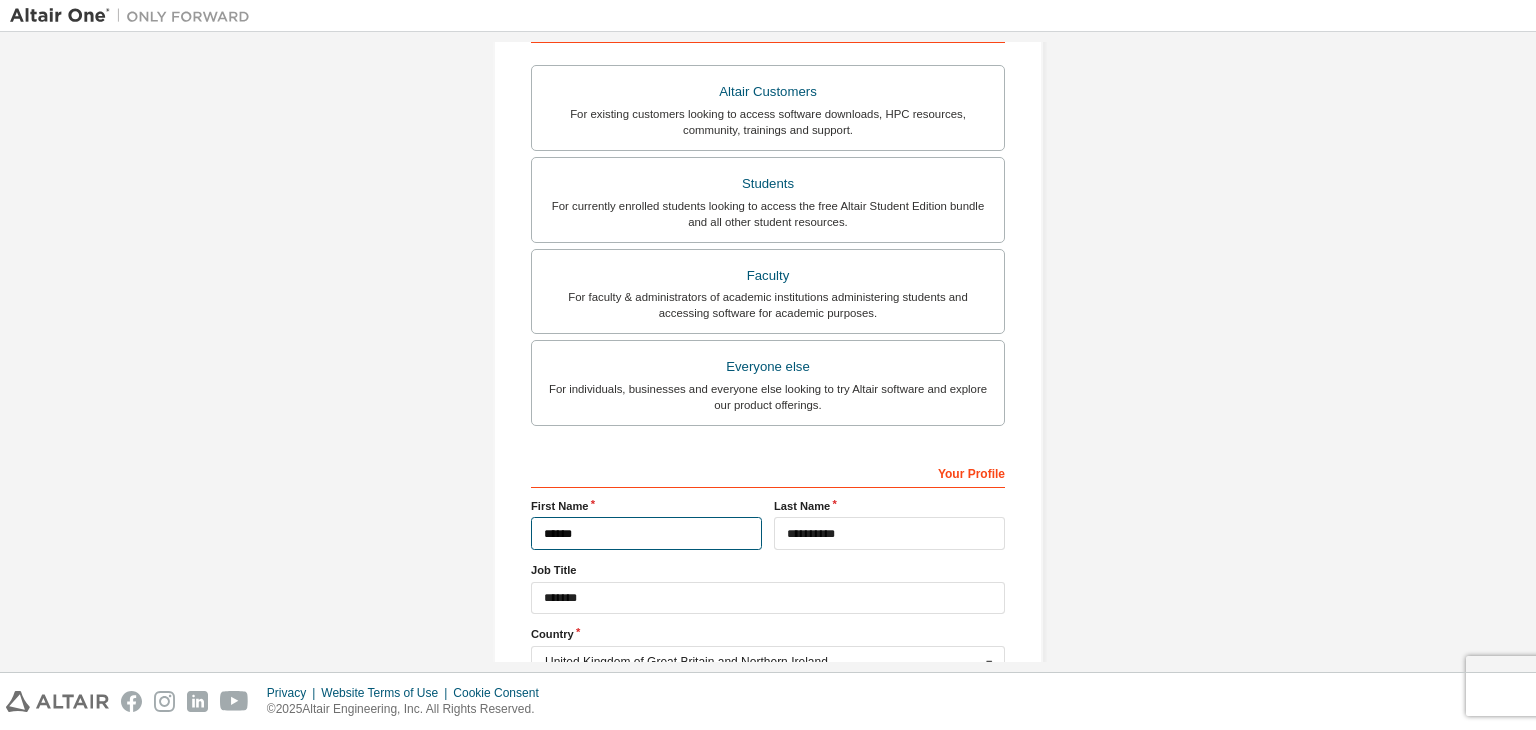 click on "******" at bounding box center [646, 533] 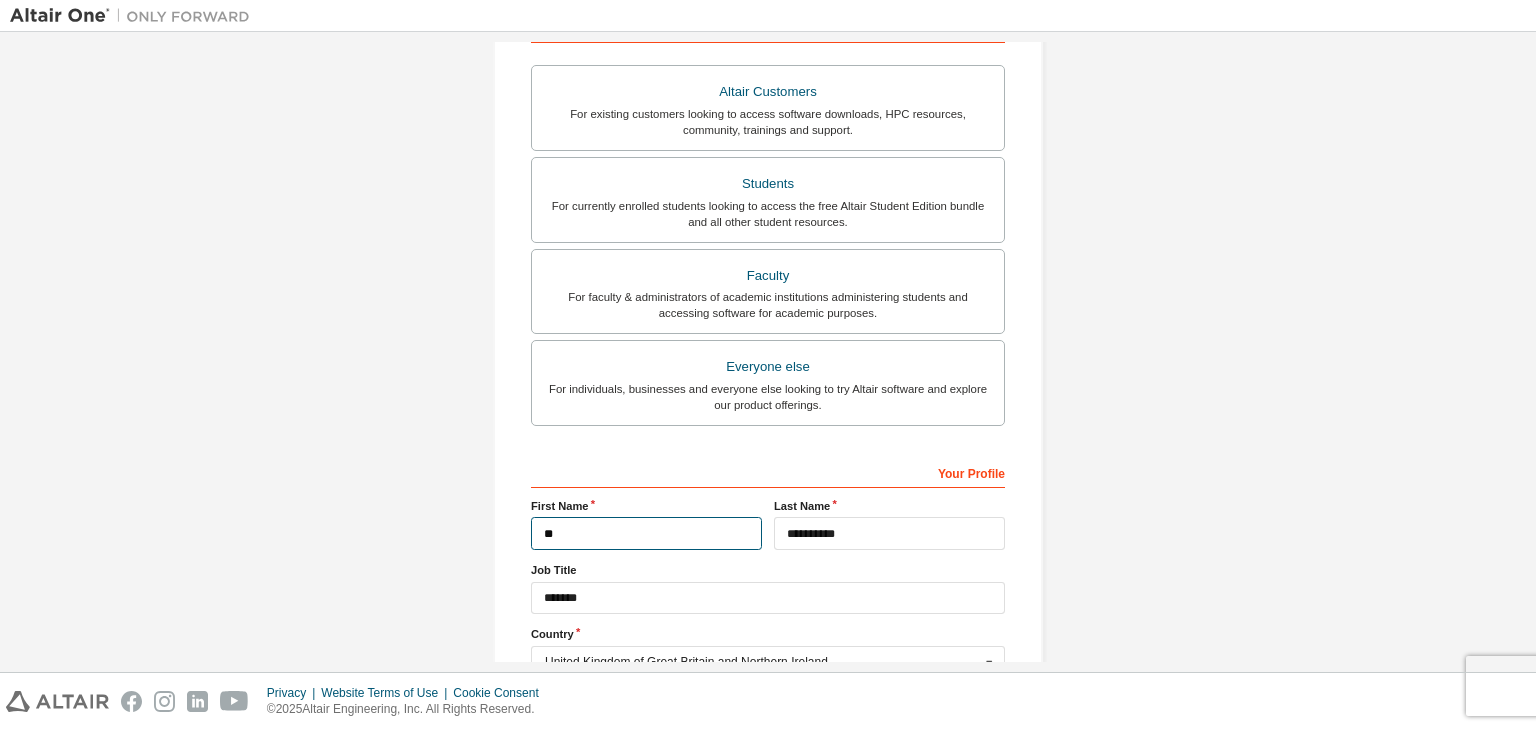 type on "*" 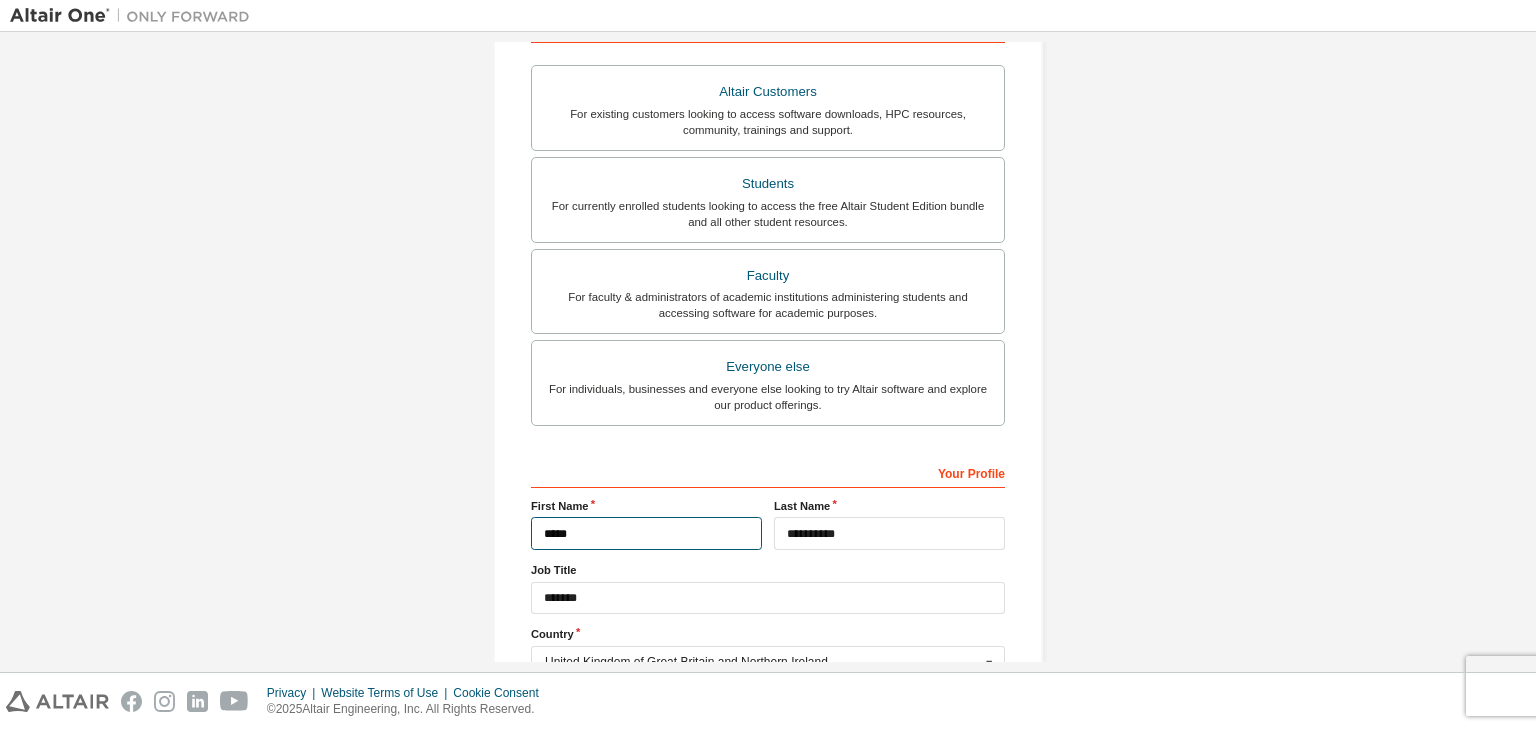 type on "******" 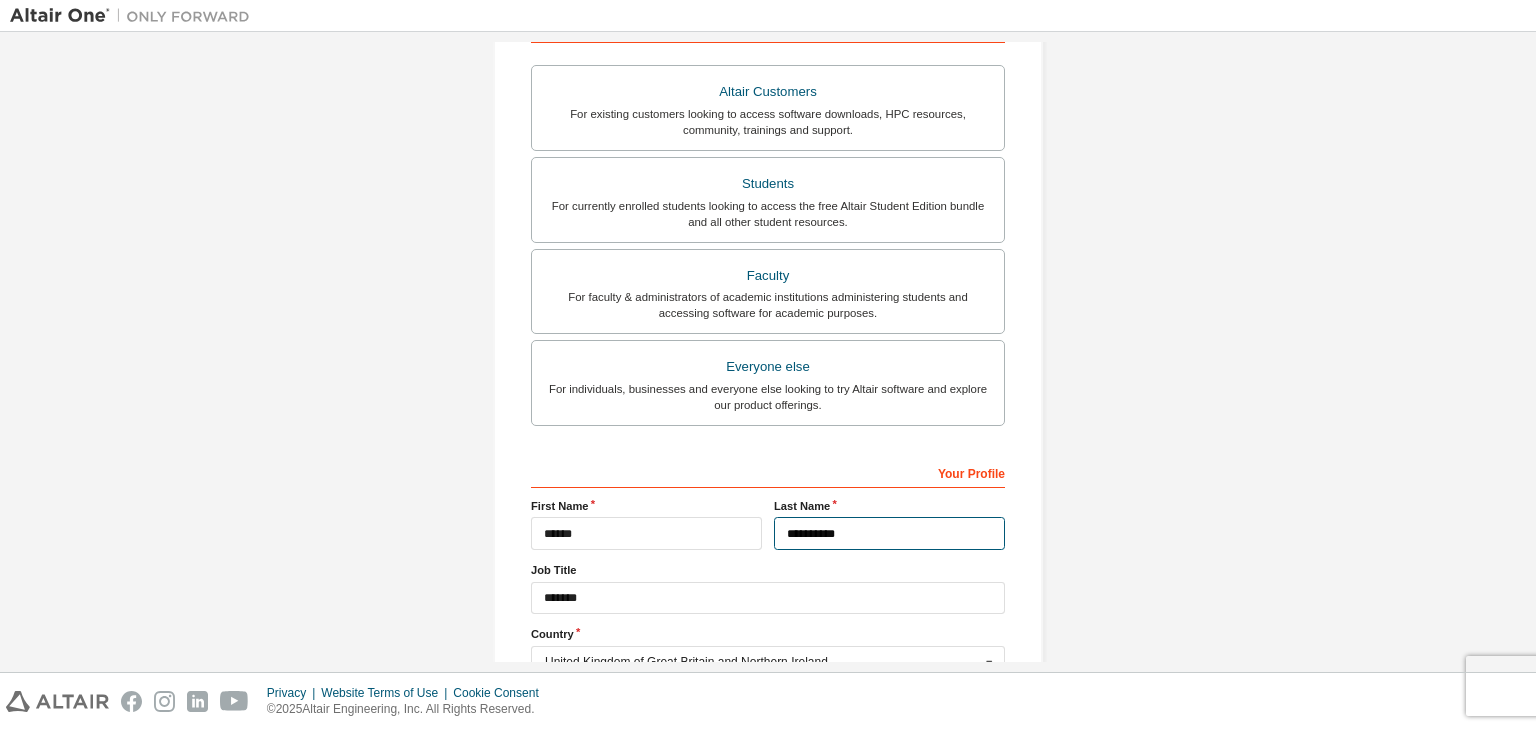 click on "**********" at bounding box center [889, 533] 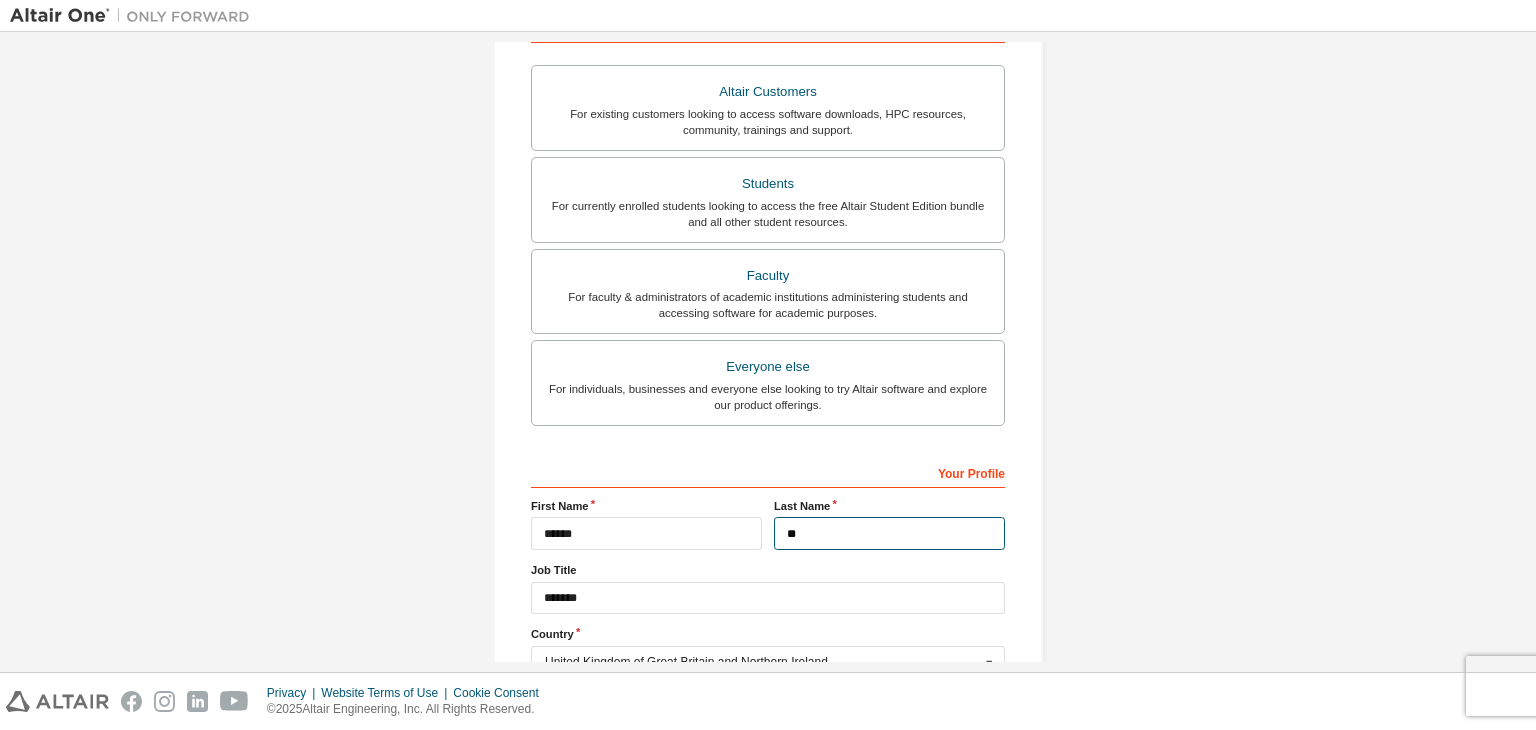 type on "*" 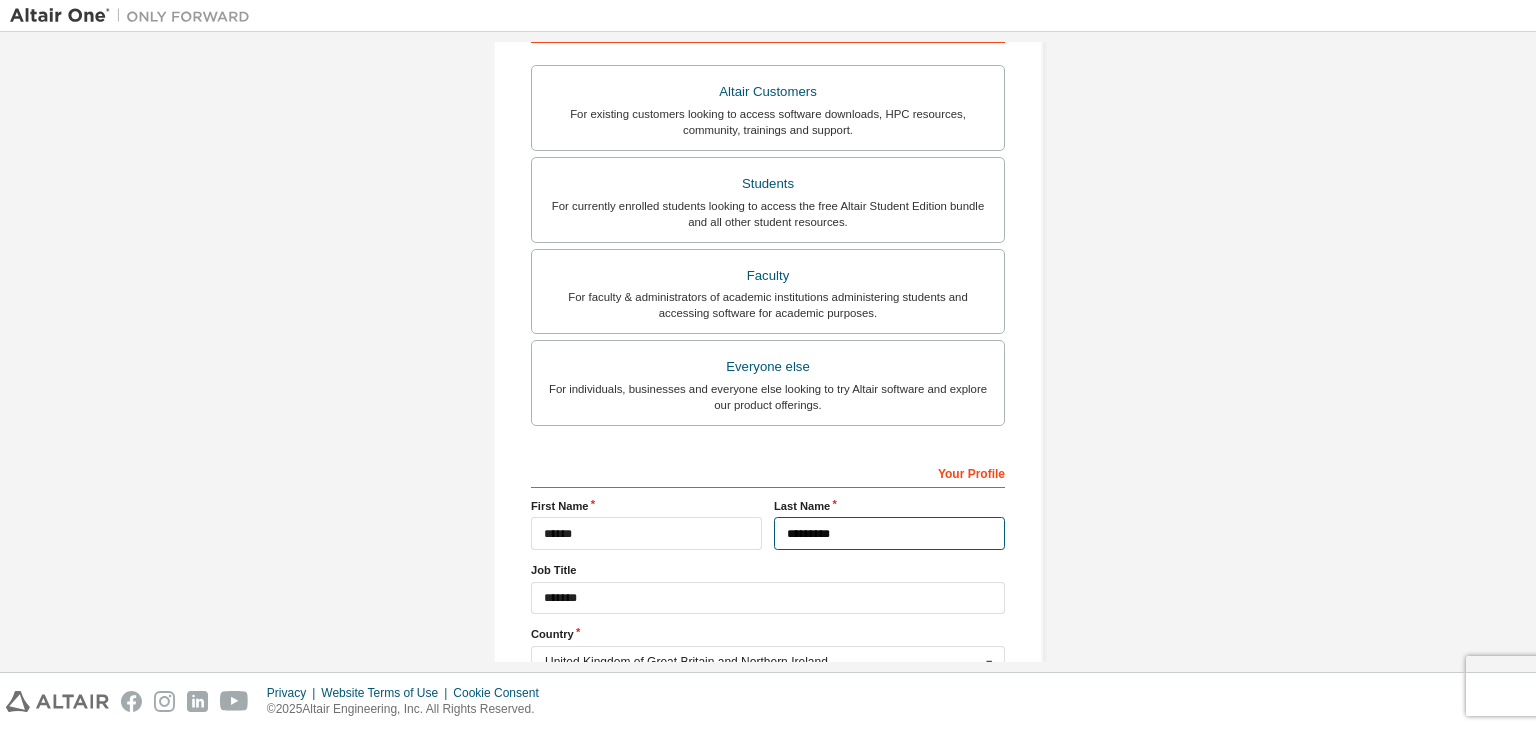 type on "**********" 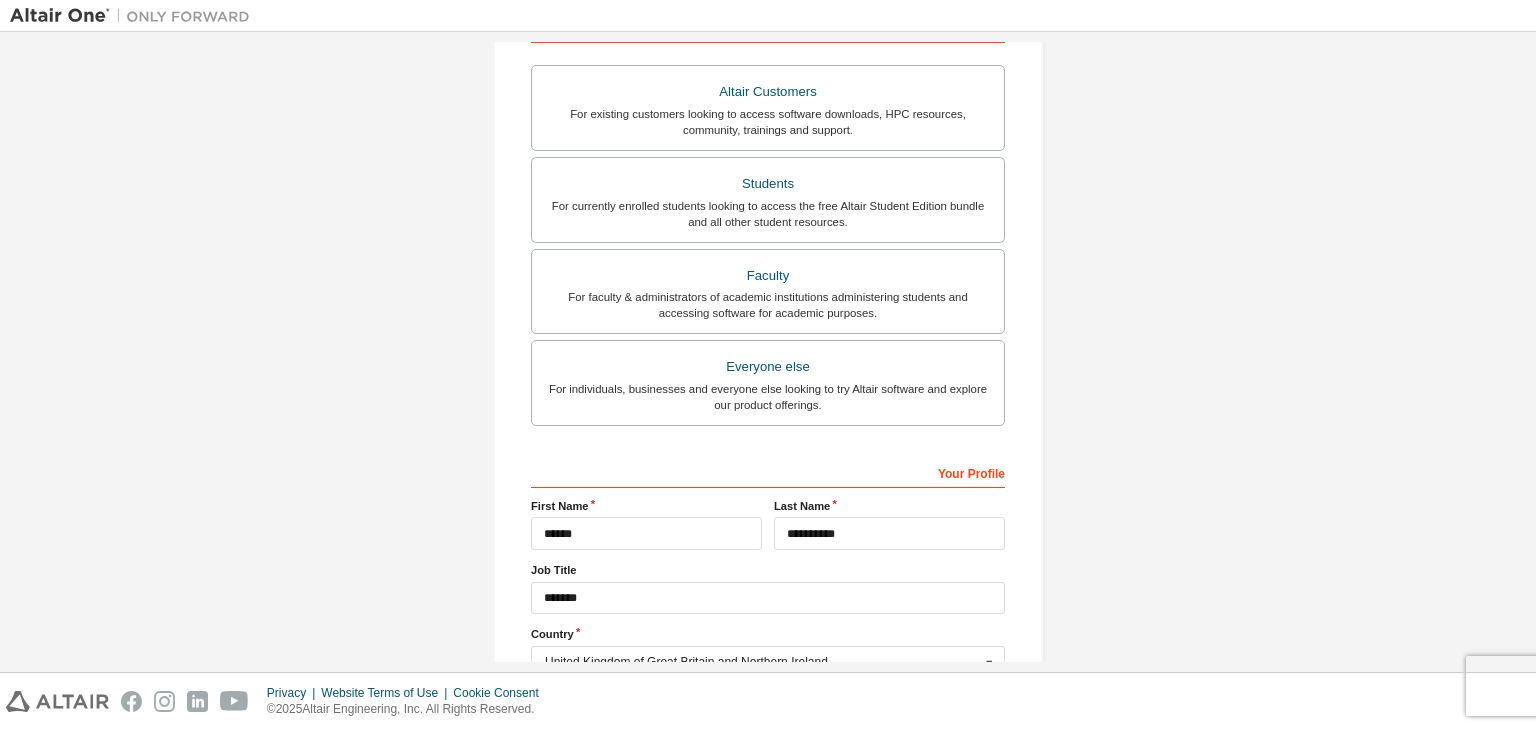 click on "**********" at bounding box center [768, 255] 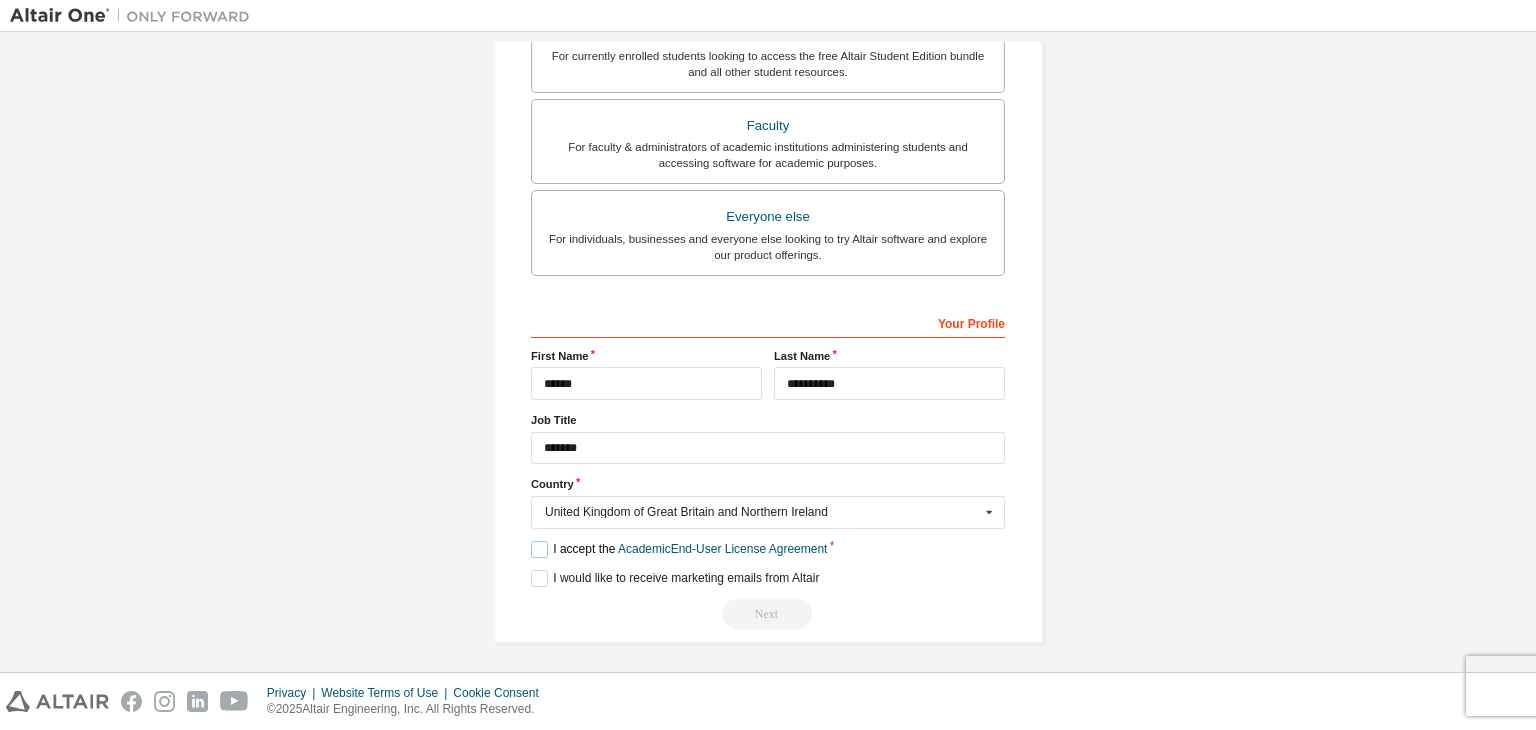 click on "I accept the   Academic   End-User License Agreement" at bounding box center [679, 549] 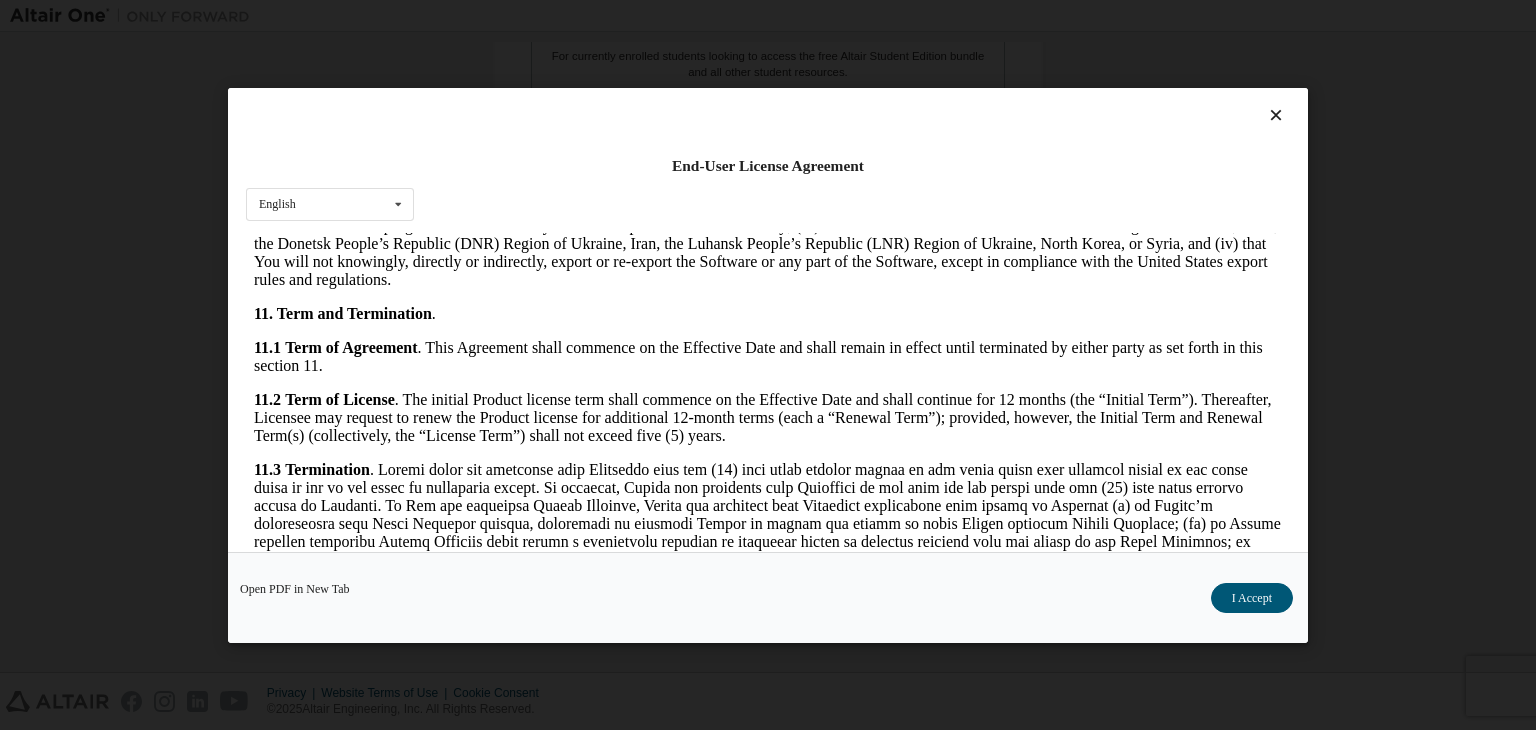 scroll, scrollTop: 2960, scrollLeft: 0, axis: vertical 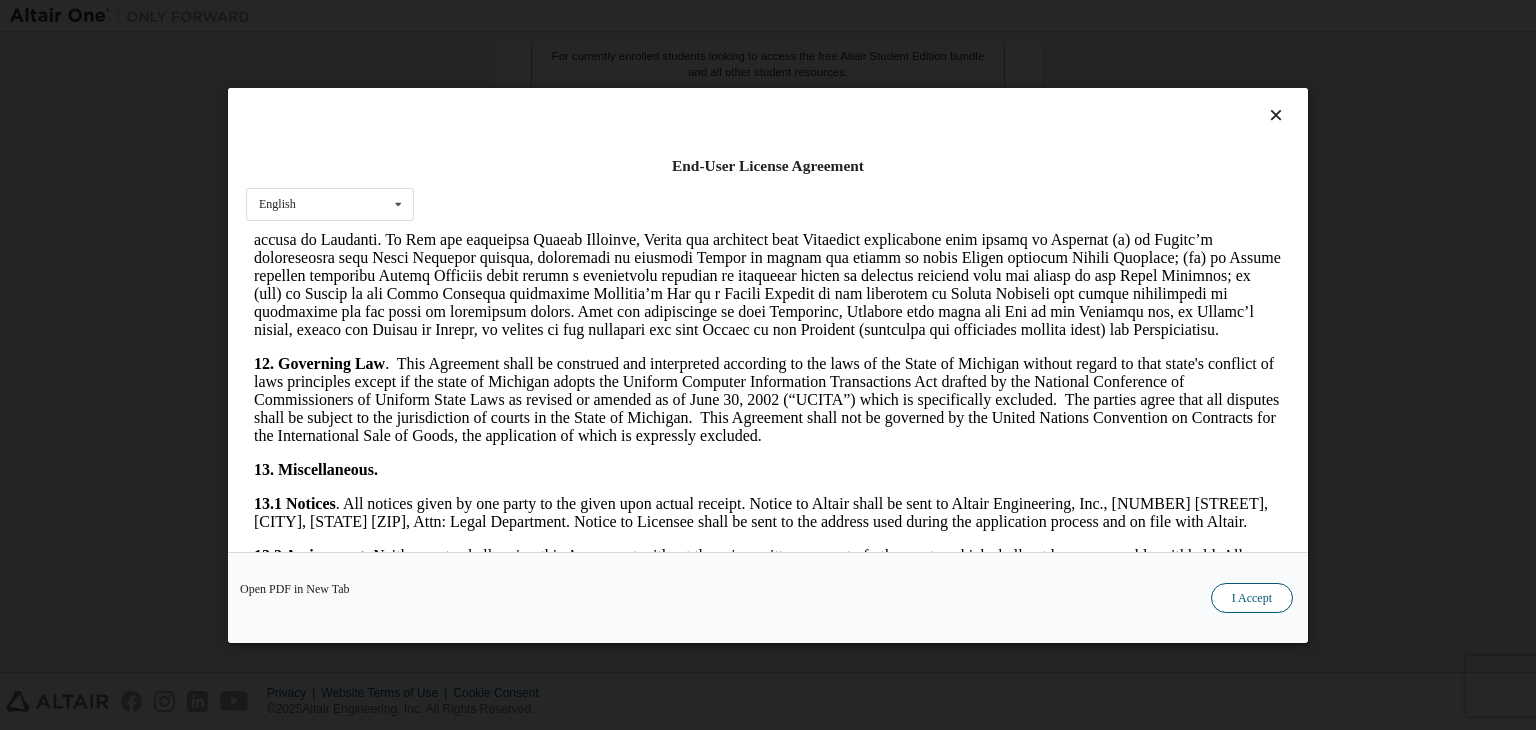click on "I Accept" at bounding box center (1252, 598) 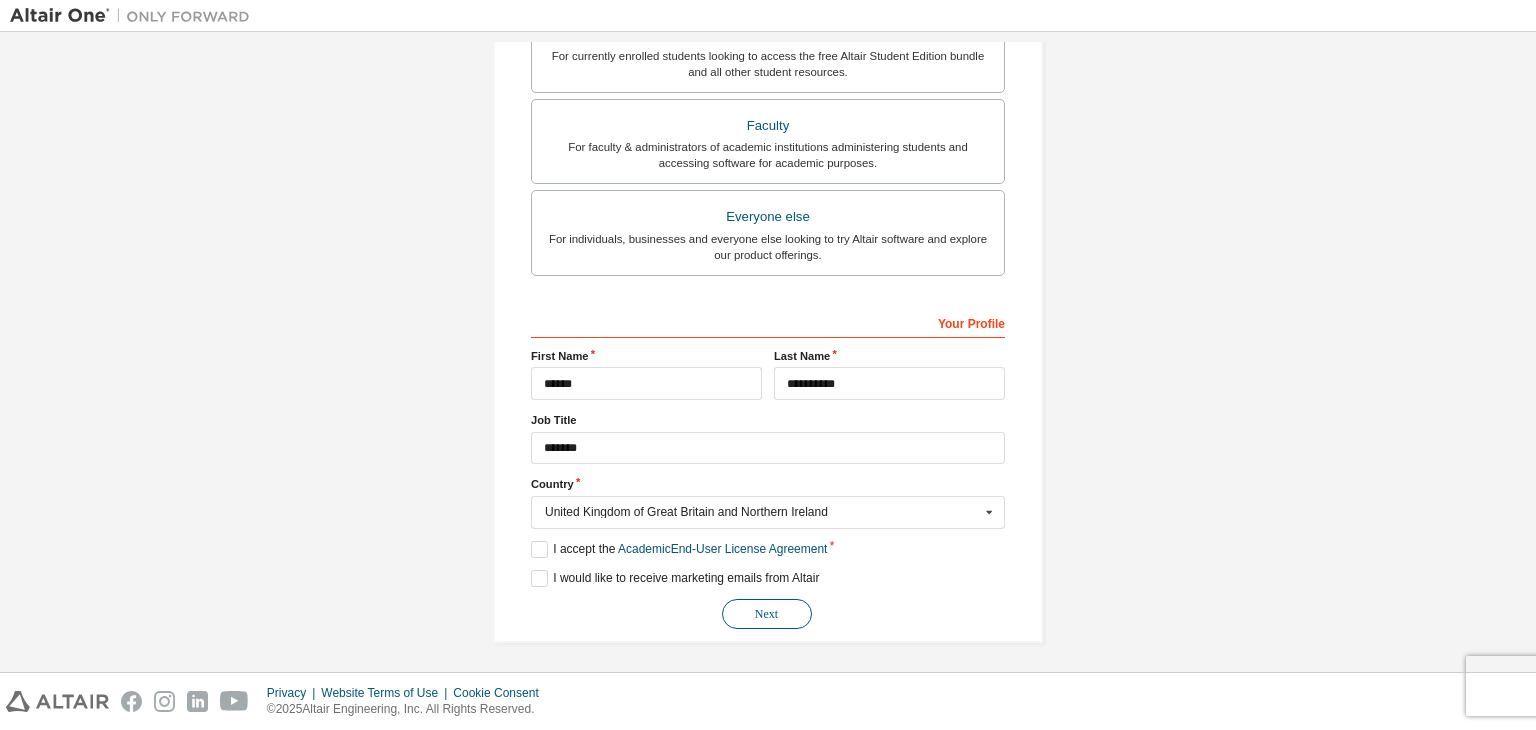 click on "Next" at bounding box center [767, 614] 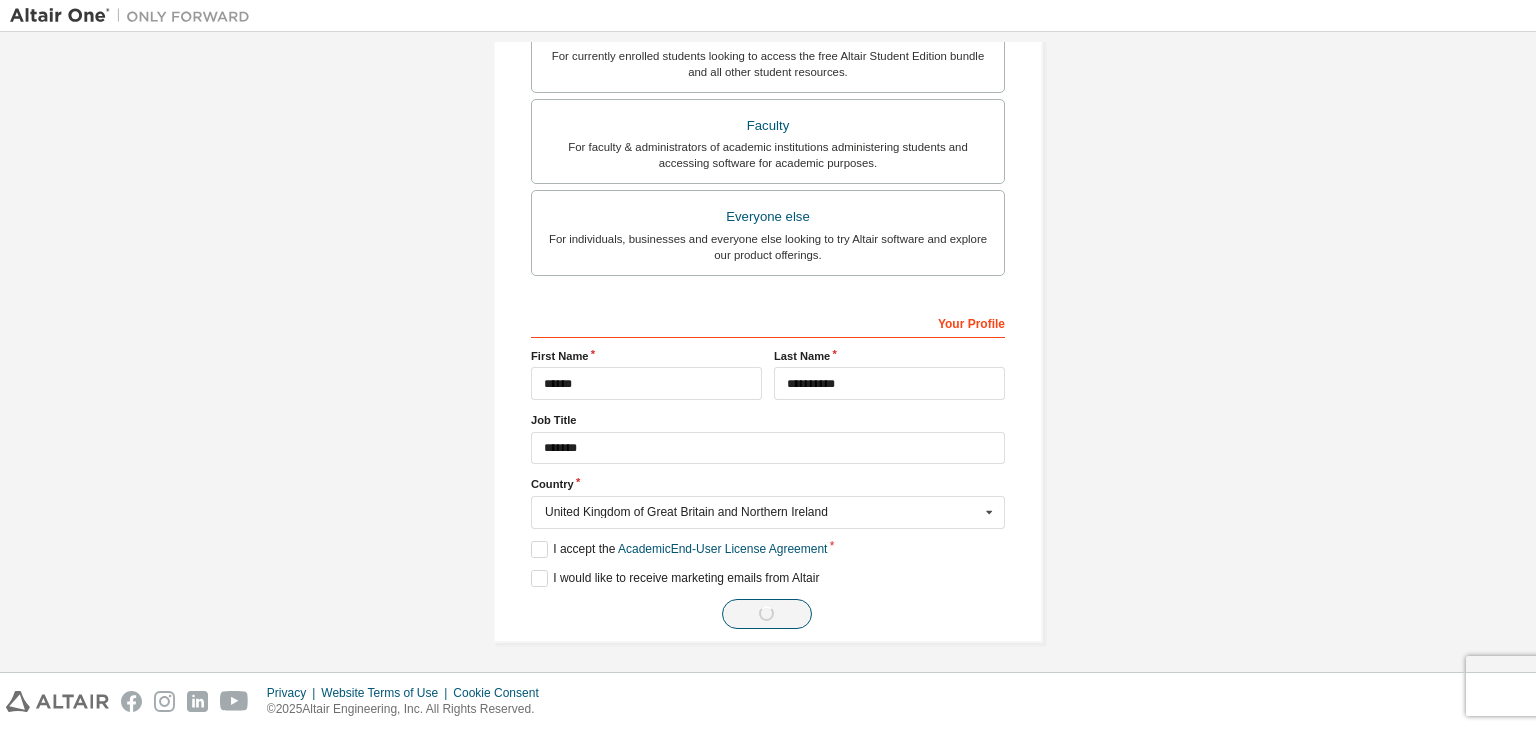 scroll, scrollTop: 0, scrollLeft: 0, axis: both 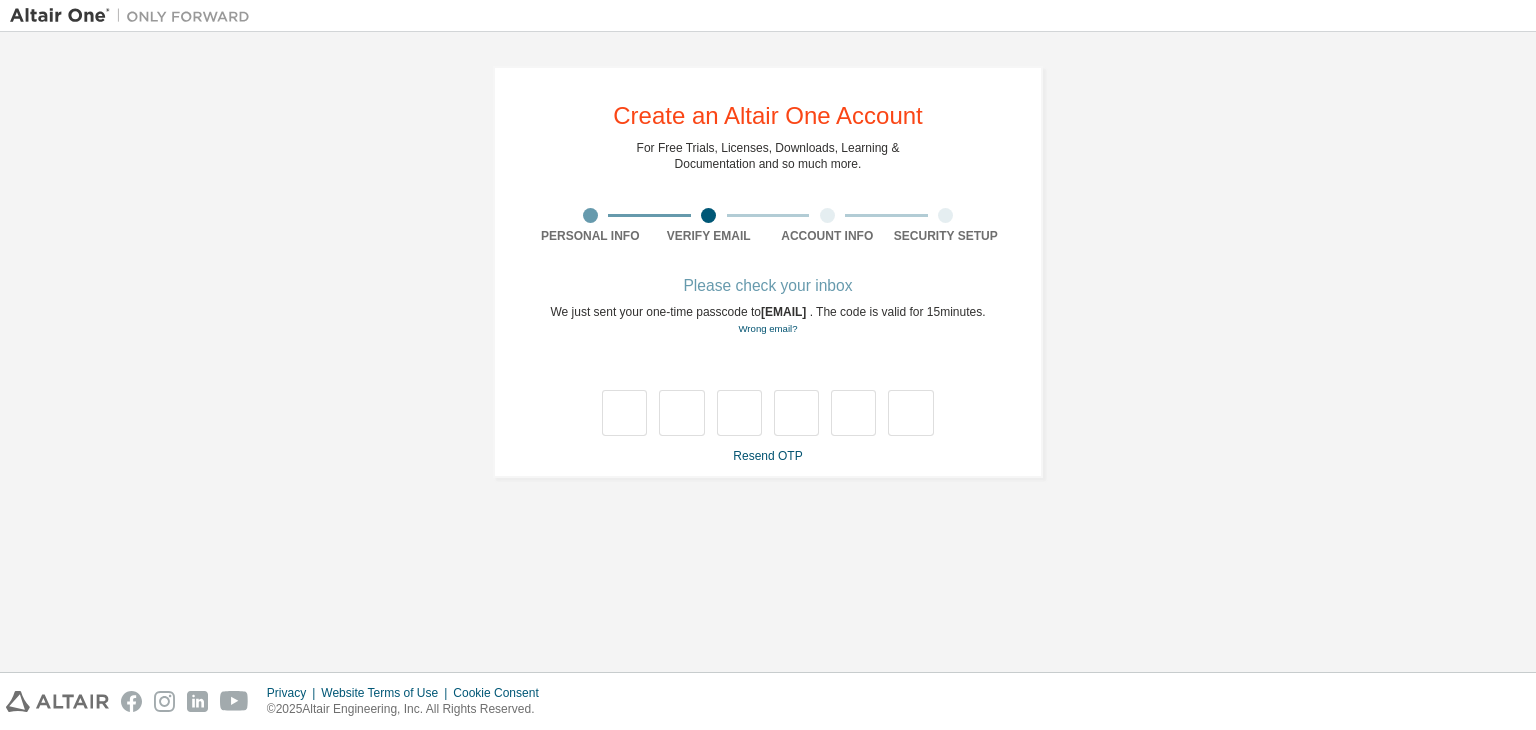 type on "*" 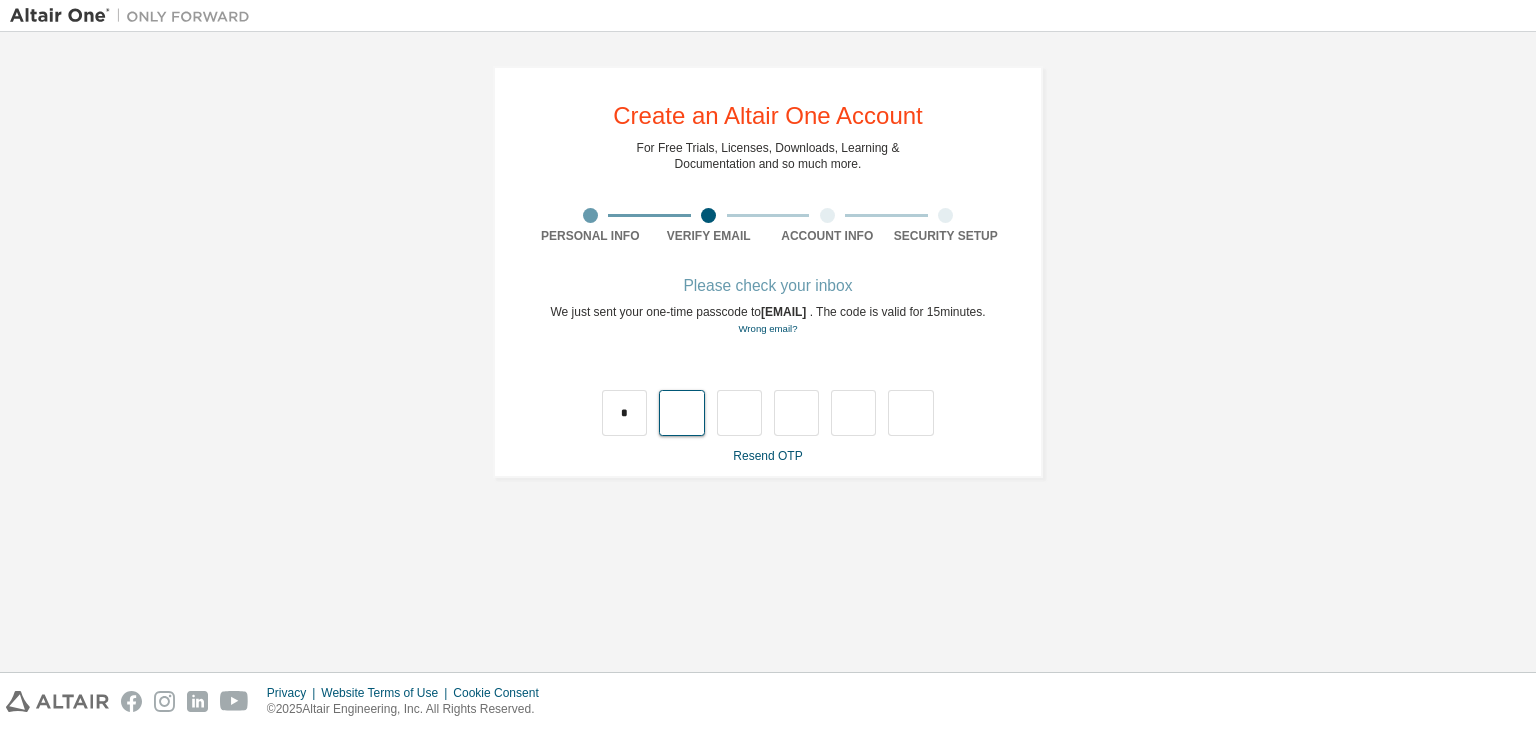 type on "*" 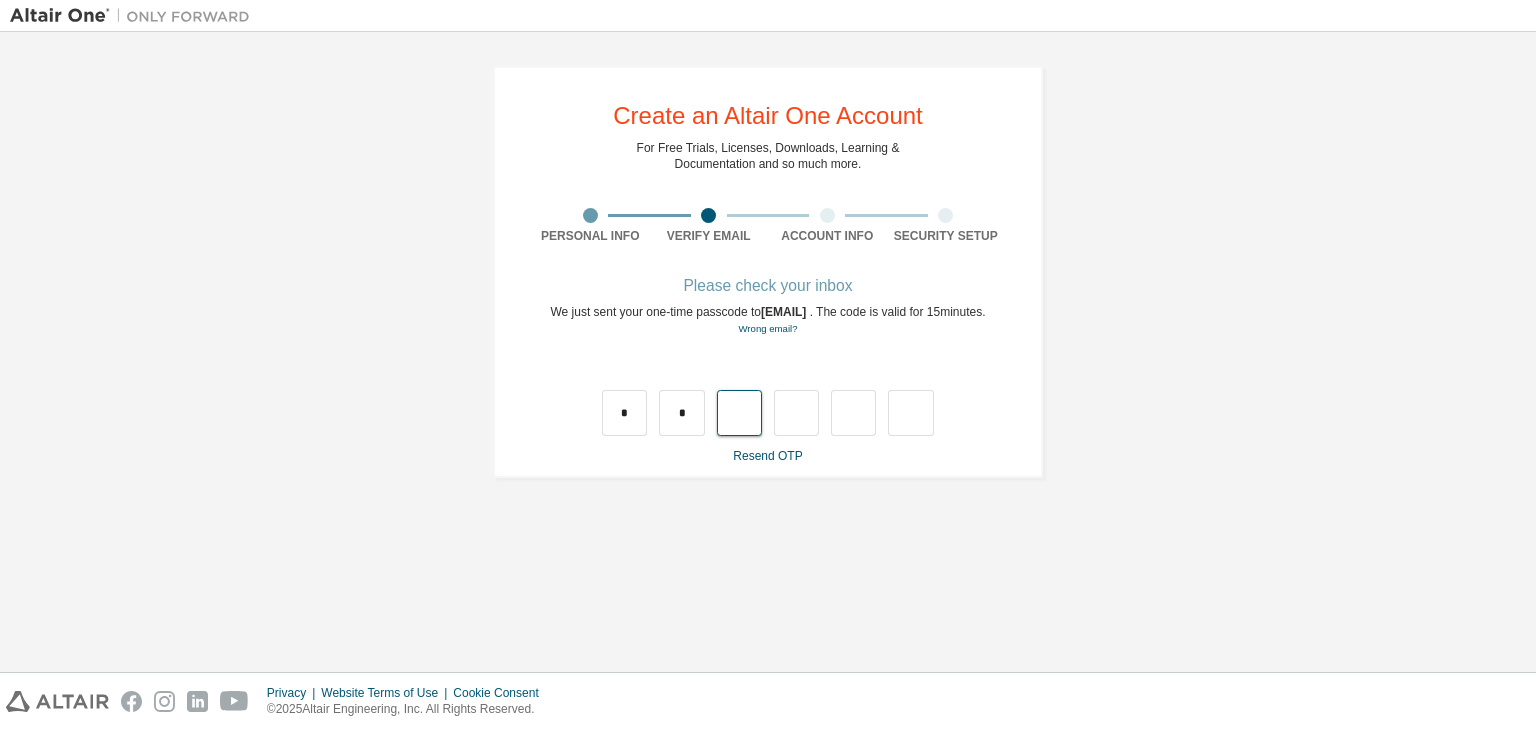 type on "*" 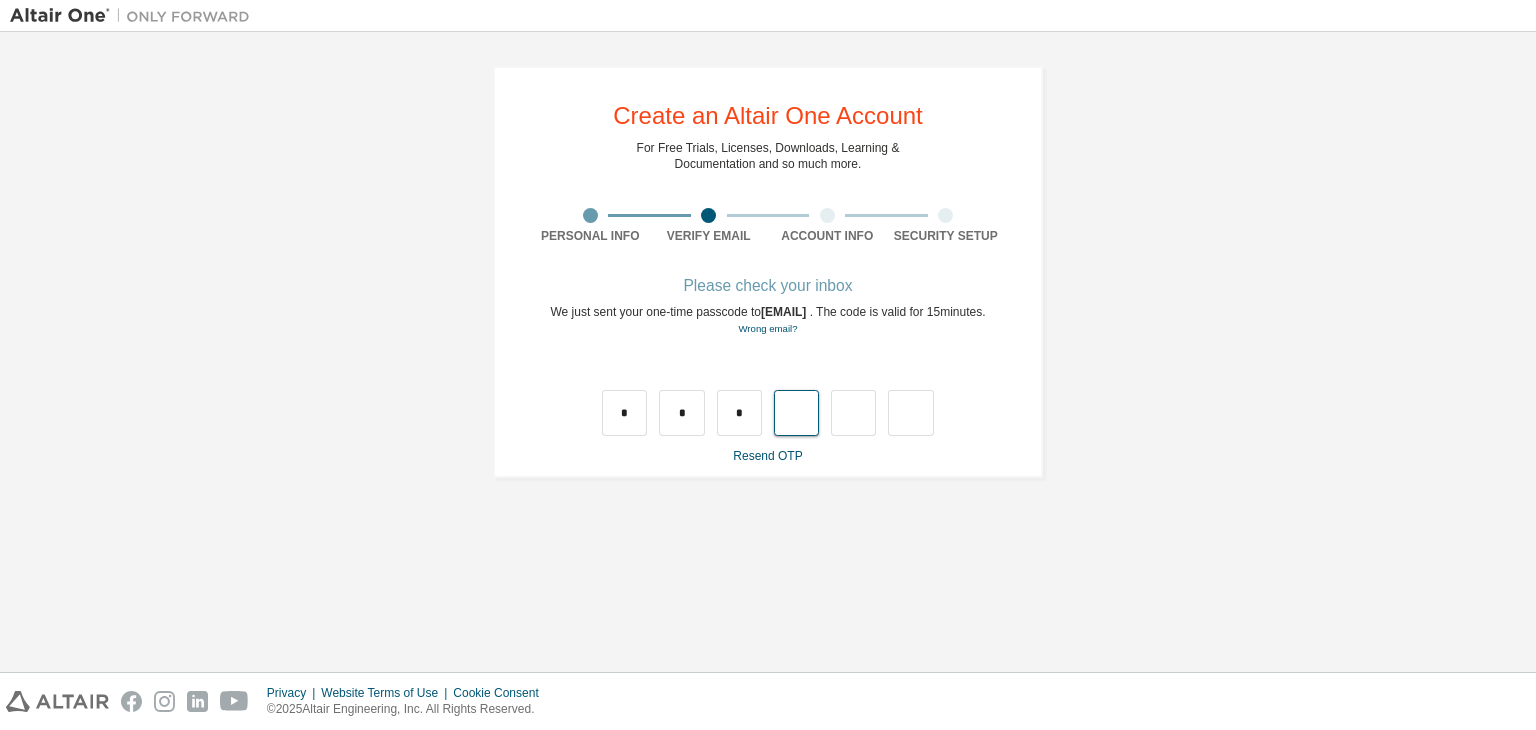 type on "*" 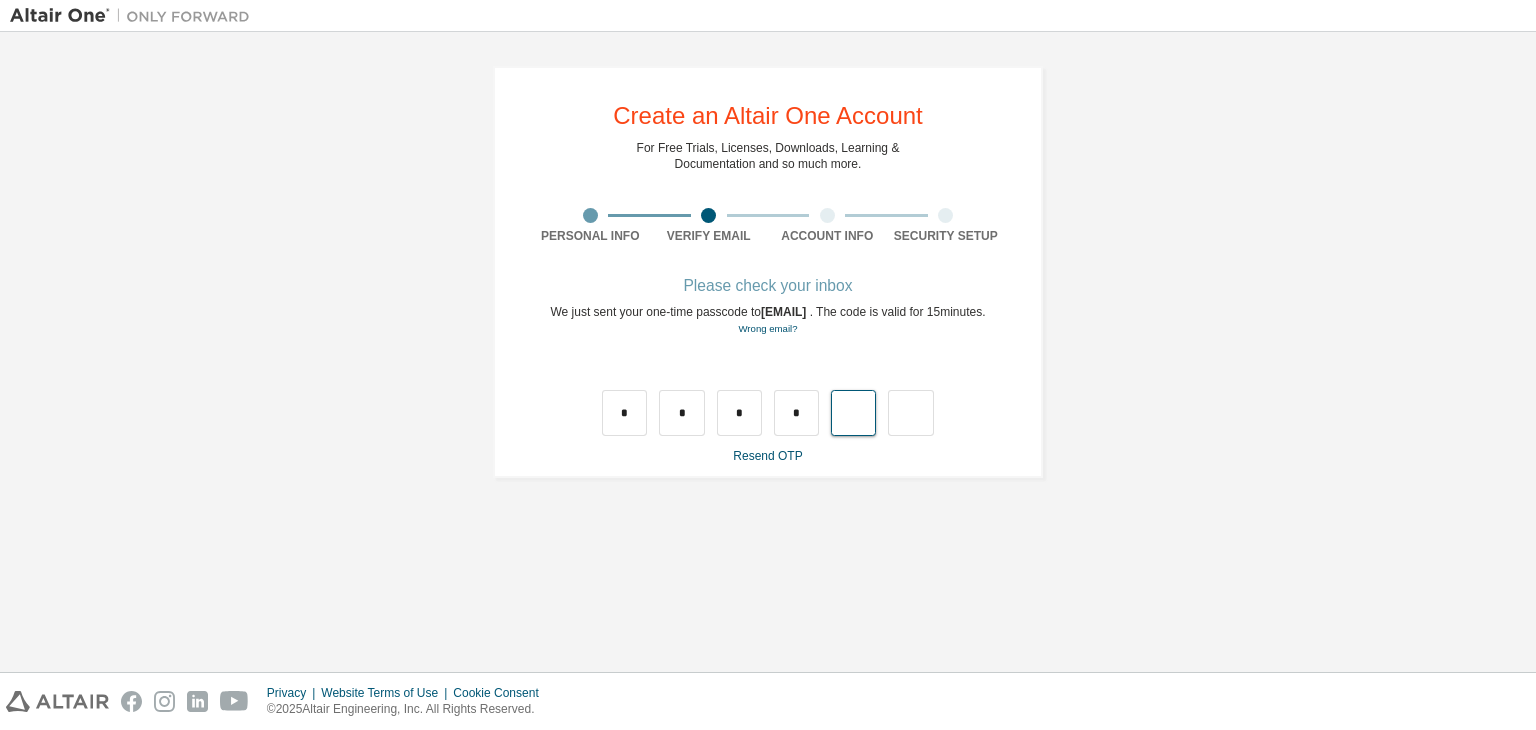 type on "*" 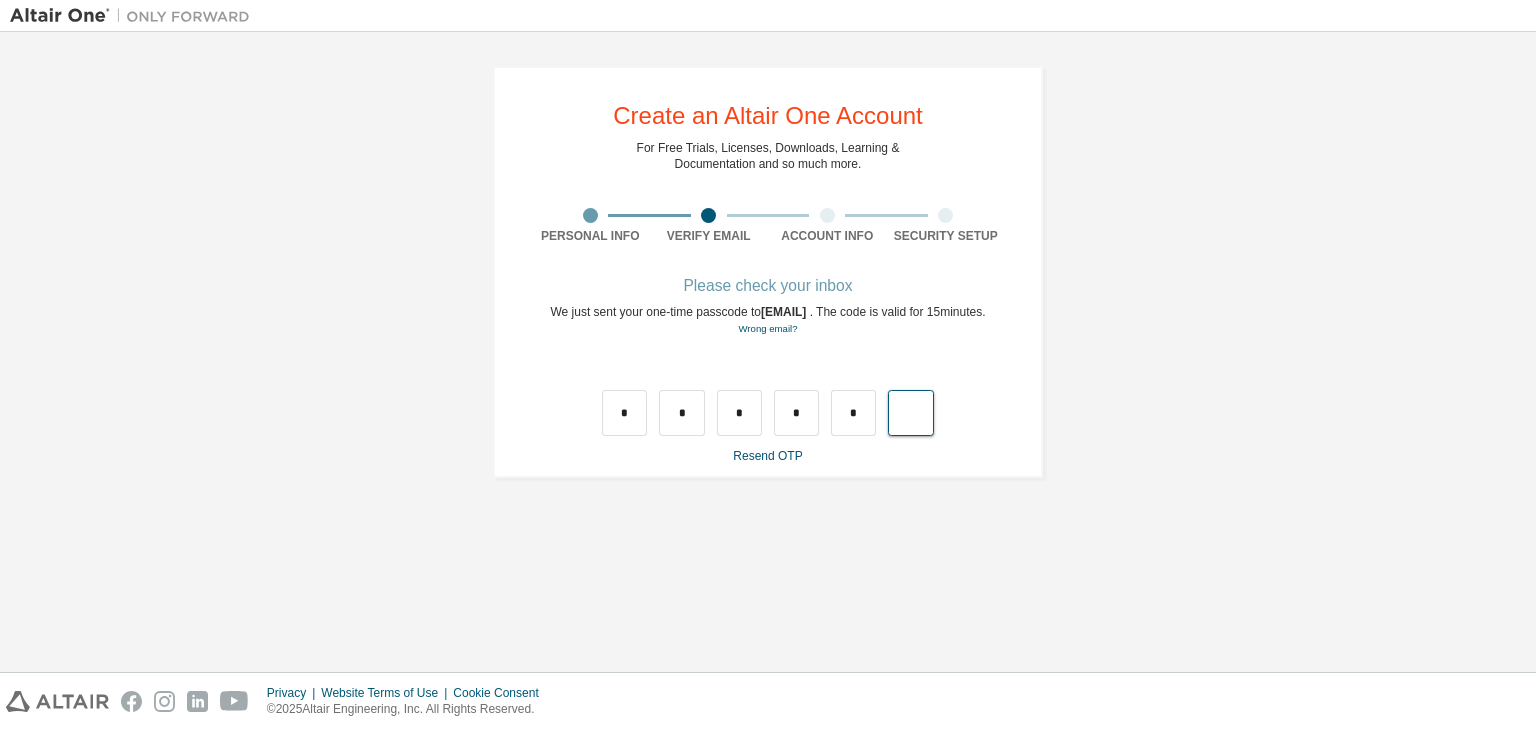 type on "*" 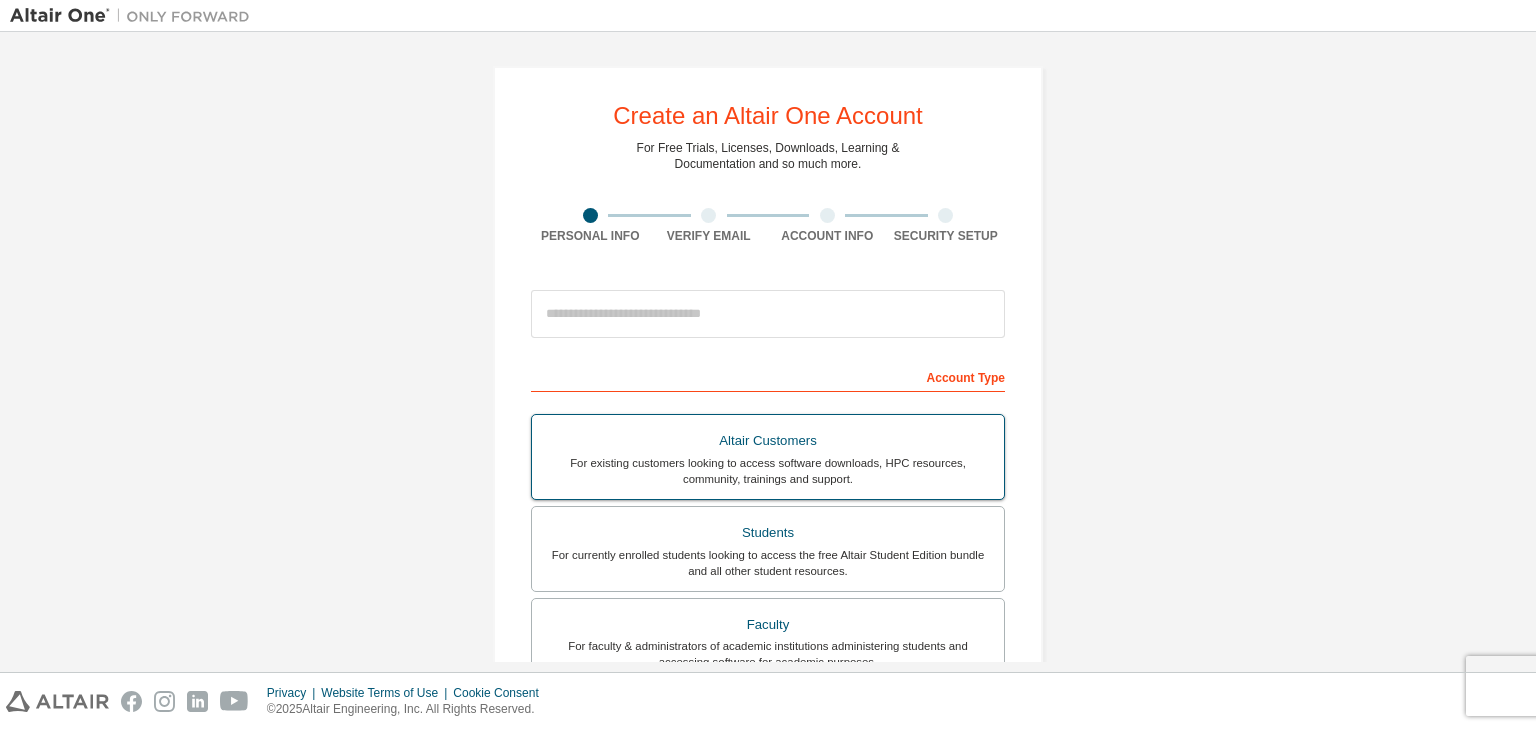 scroll, scrollTop: 0, scrollLeft: 0, axis: both 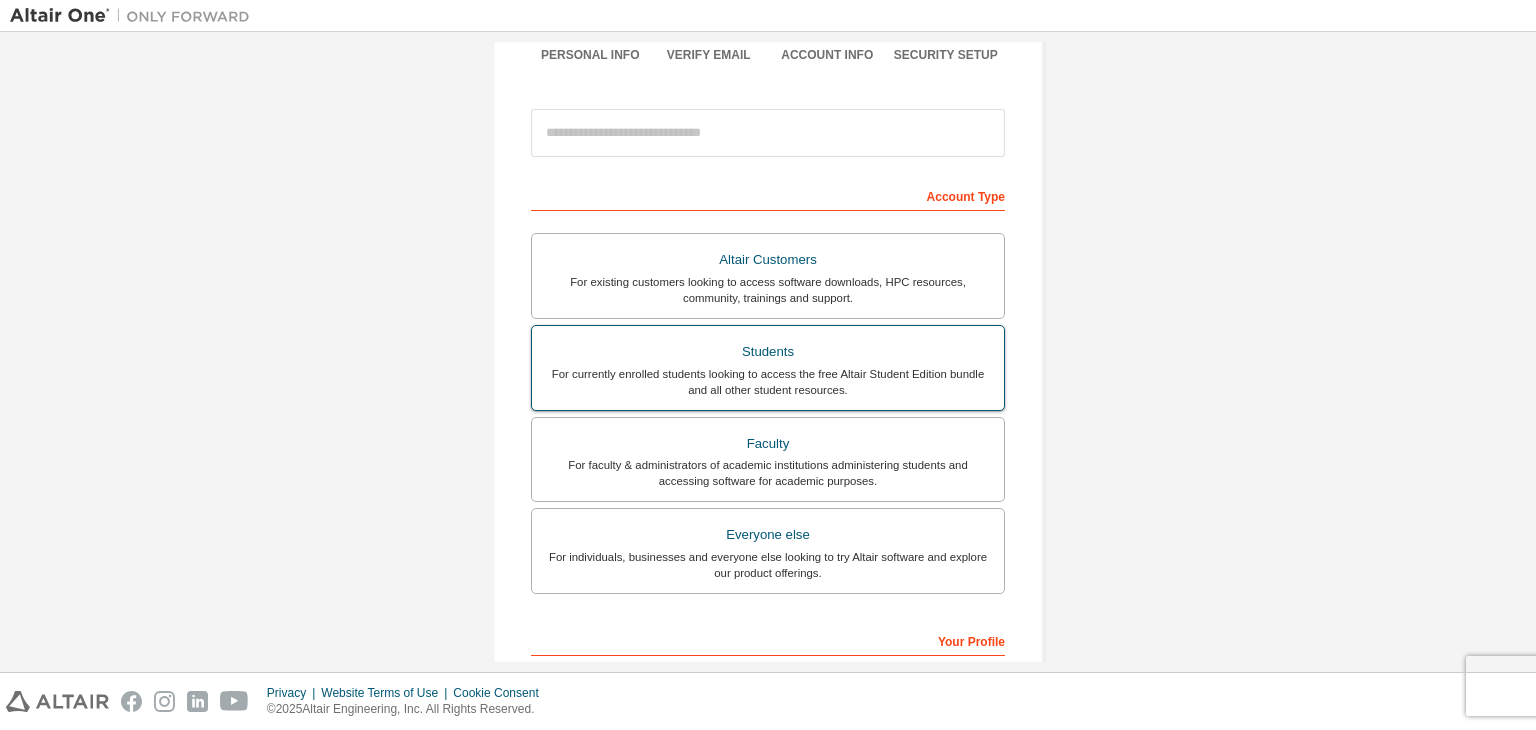 click on "For currently enrolled students looking to access the free Altair Student Edition bundle and all other student resources." at bounding box center [768, 382] 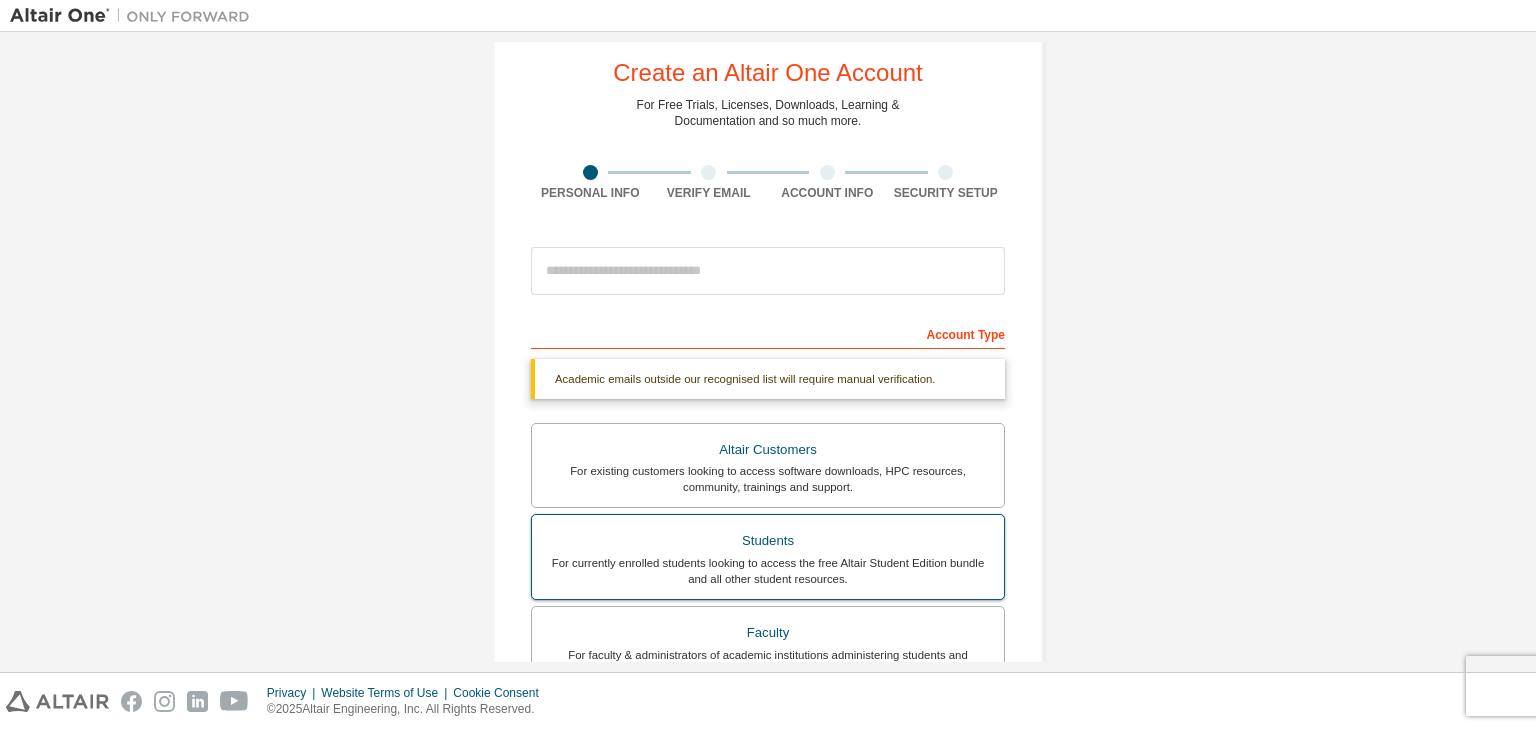 scroll, scrollTop: 35, scrollLeft: 0, axis: vertical 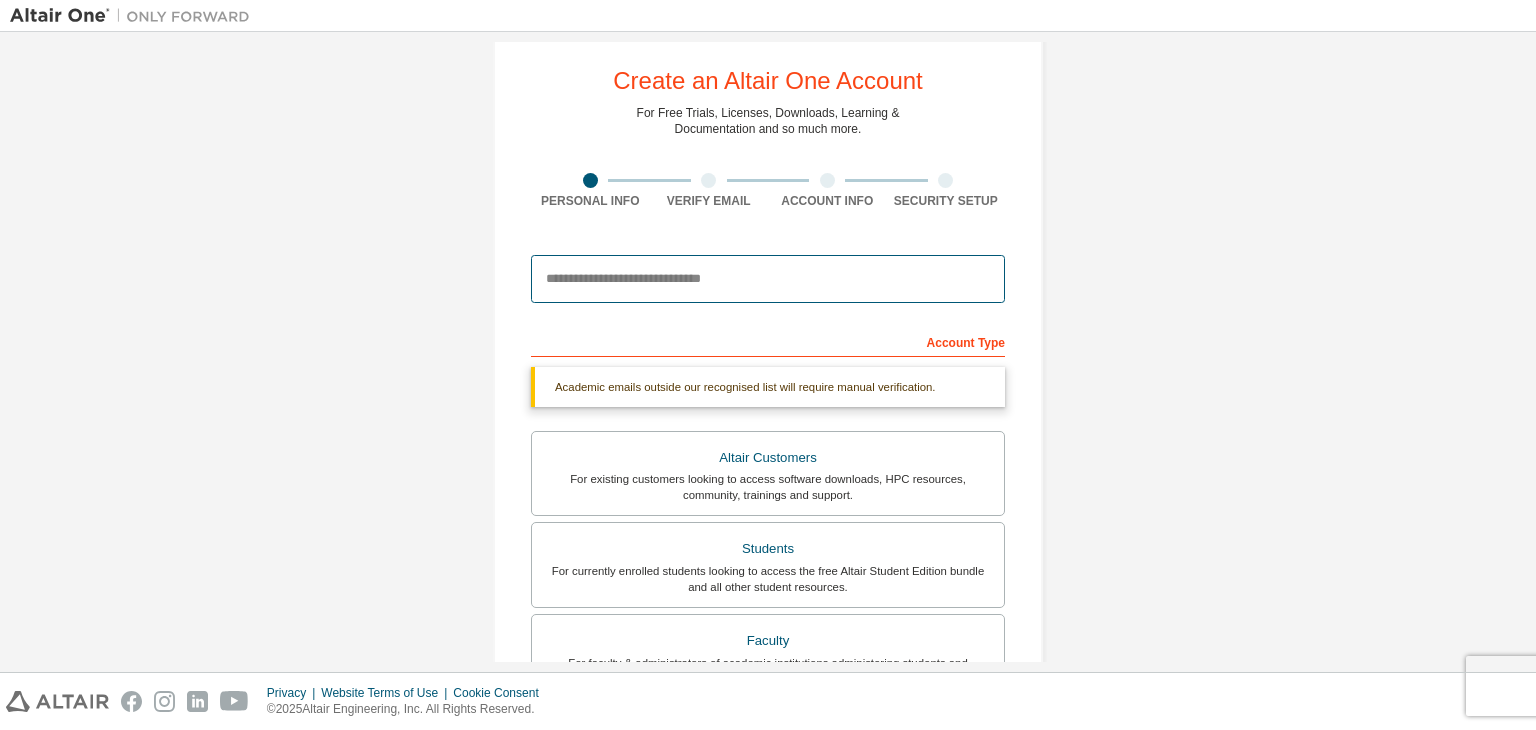 click at bounding box center [768, 279] 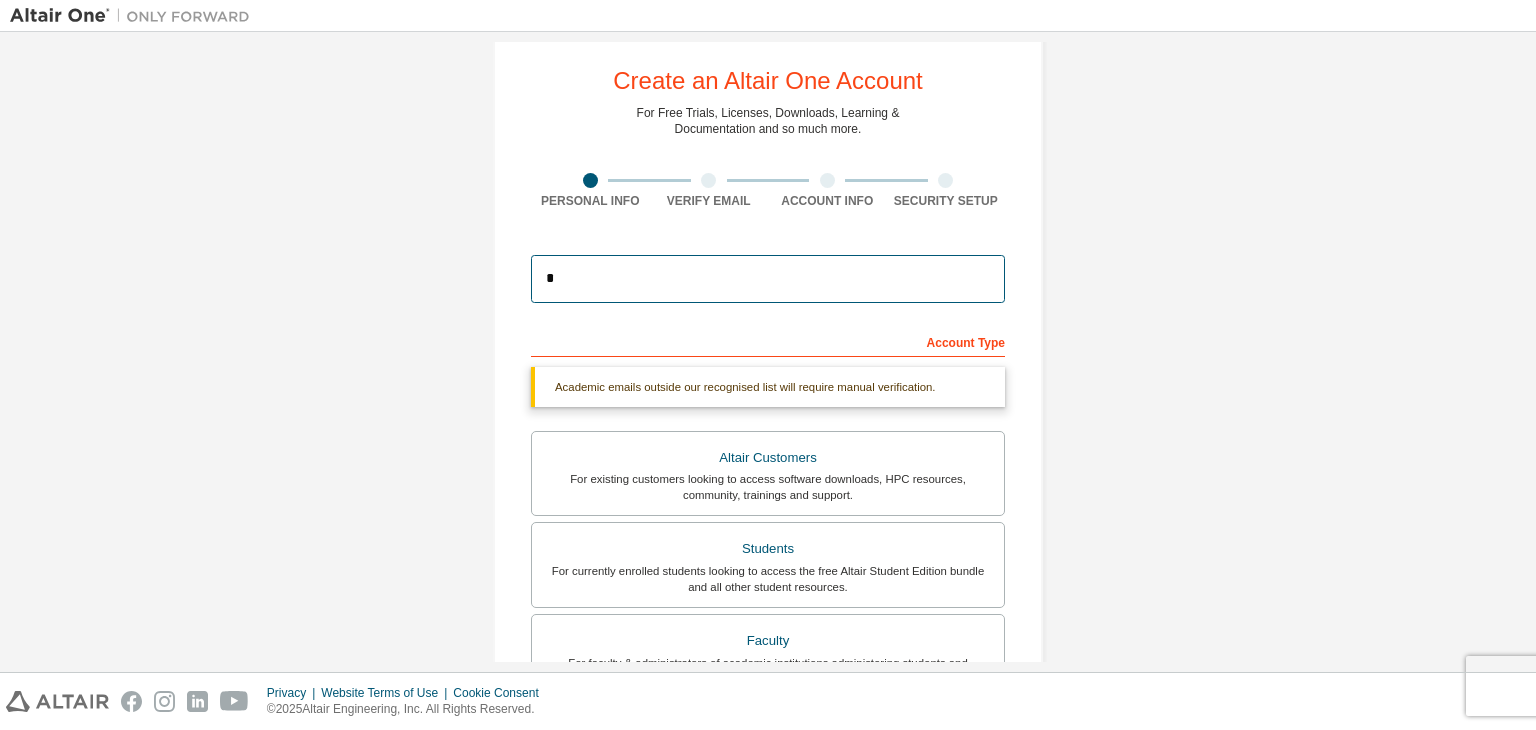 type on "**********" 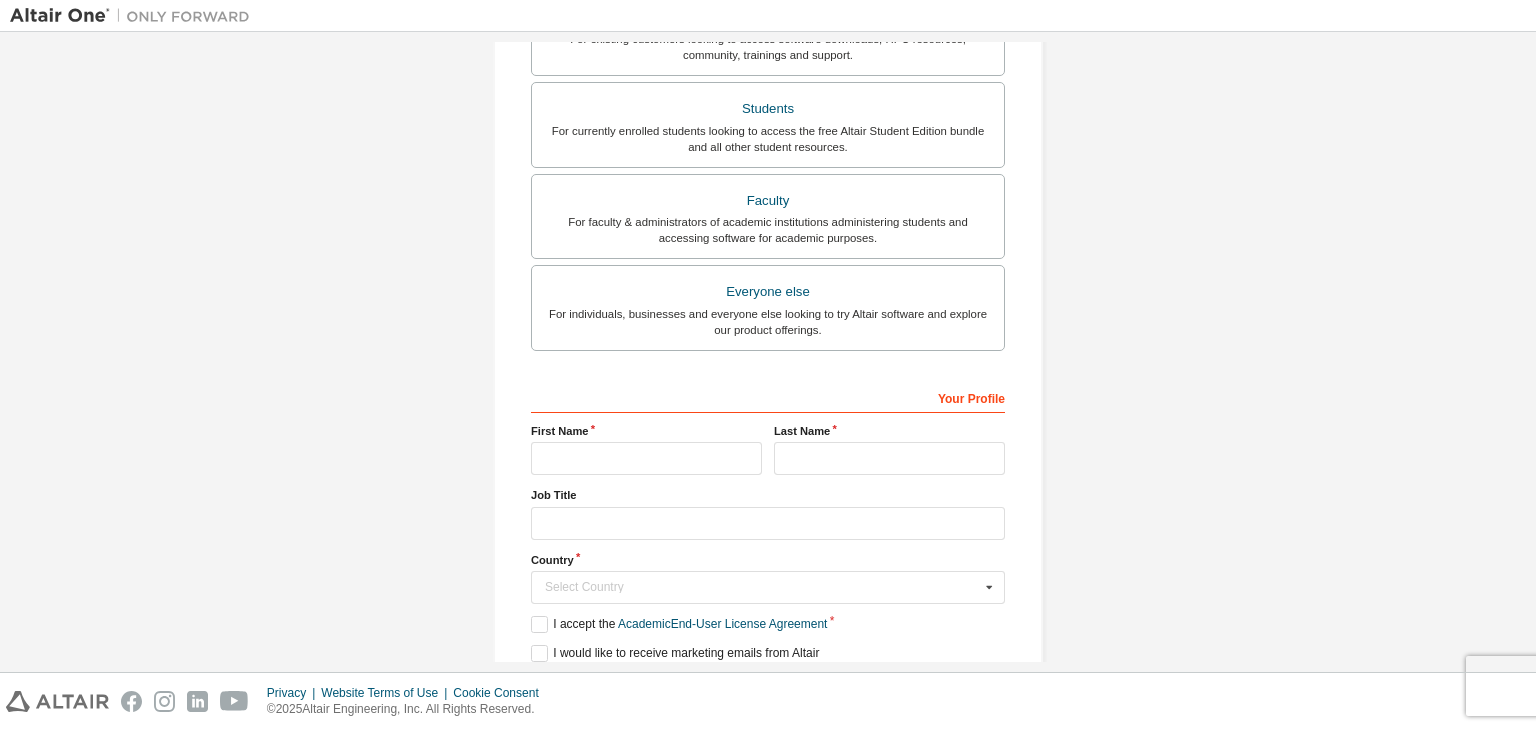 scroll, scrollTop: 498, scrollLeft: 0, axis: vertical 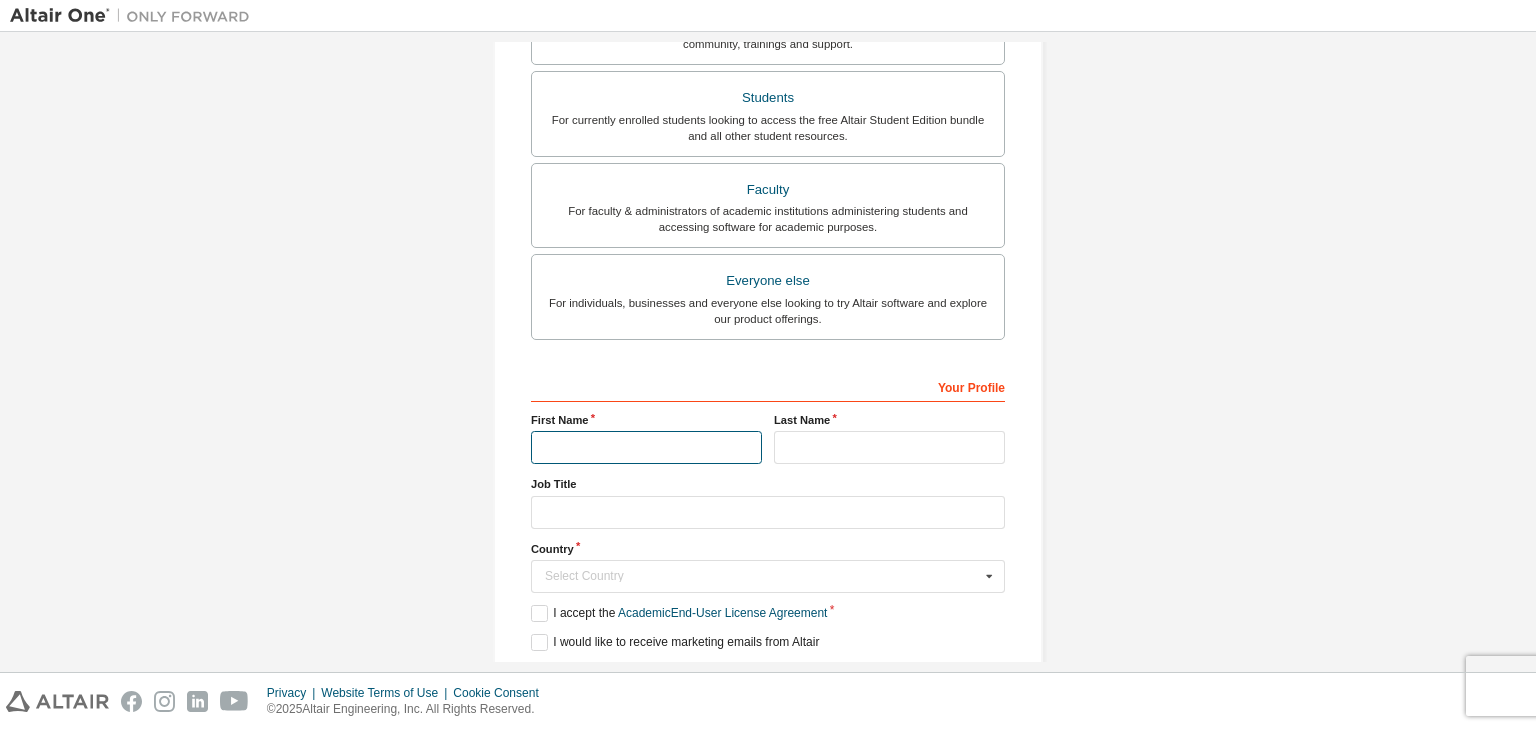 click at bounding box center [646, 447] 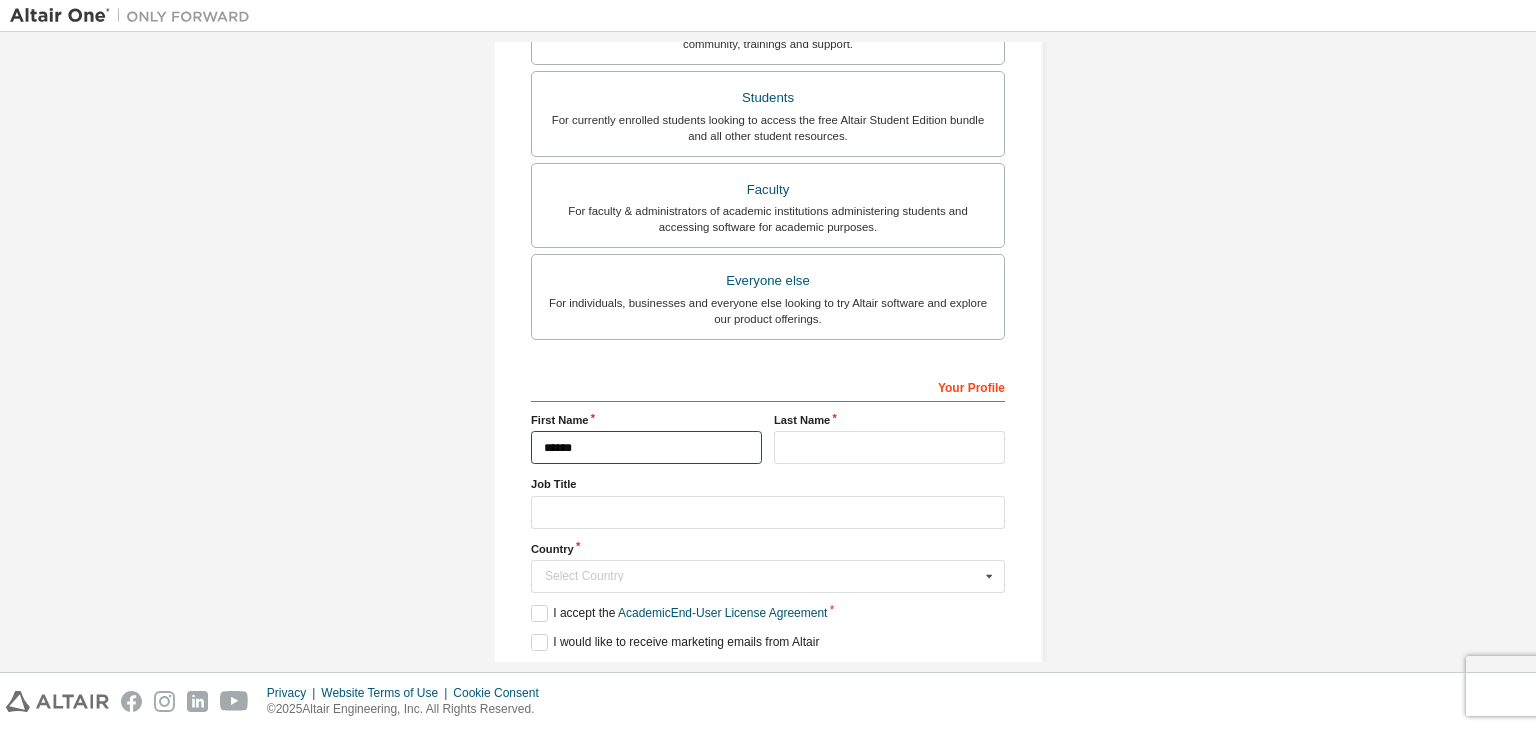 type on "******" 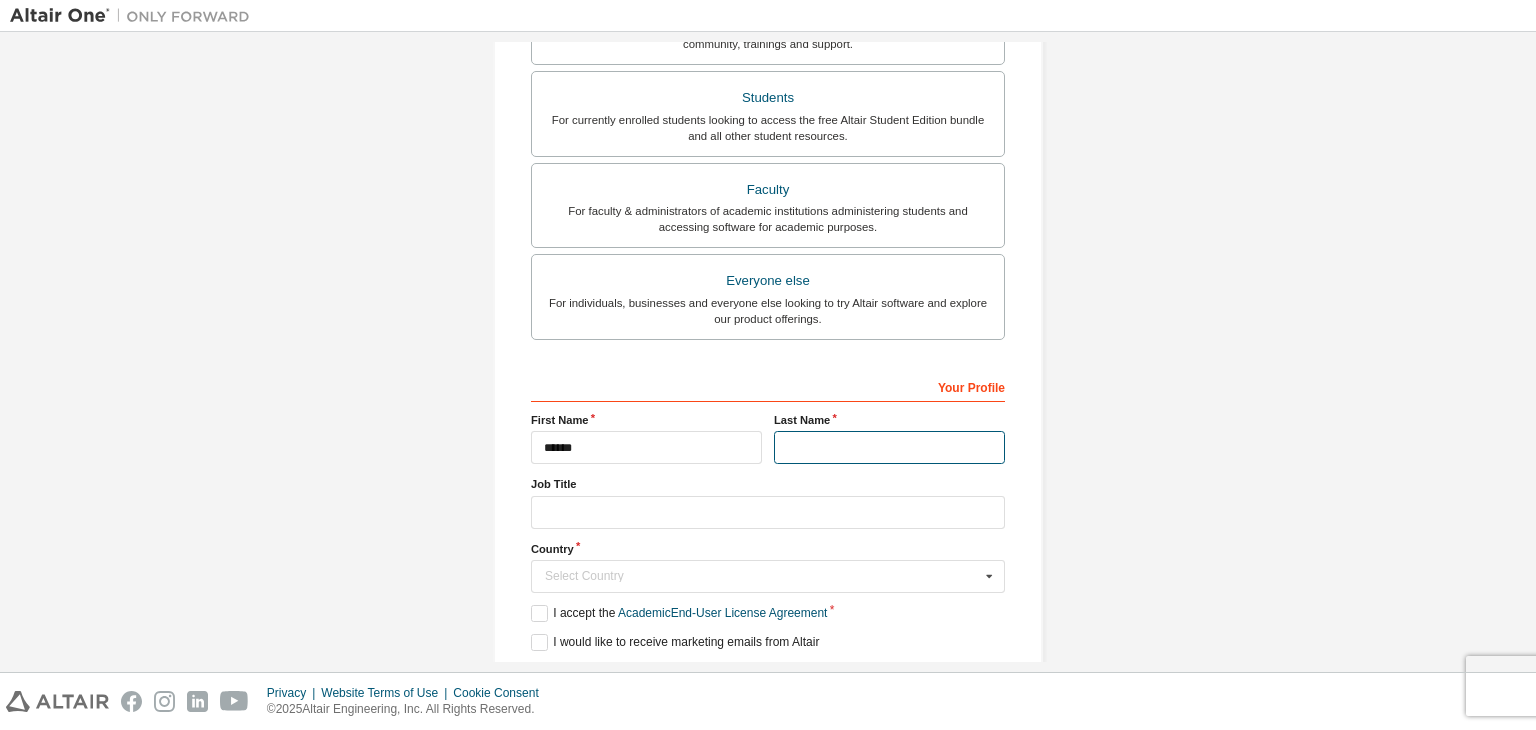 click at bounding box center (889, 447) 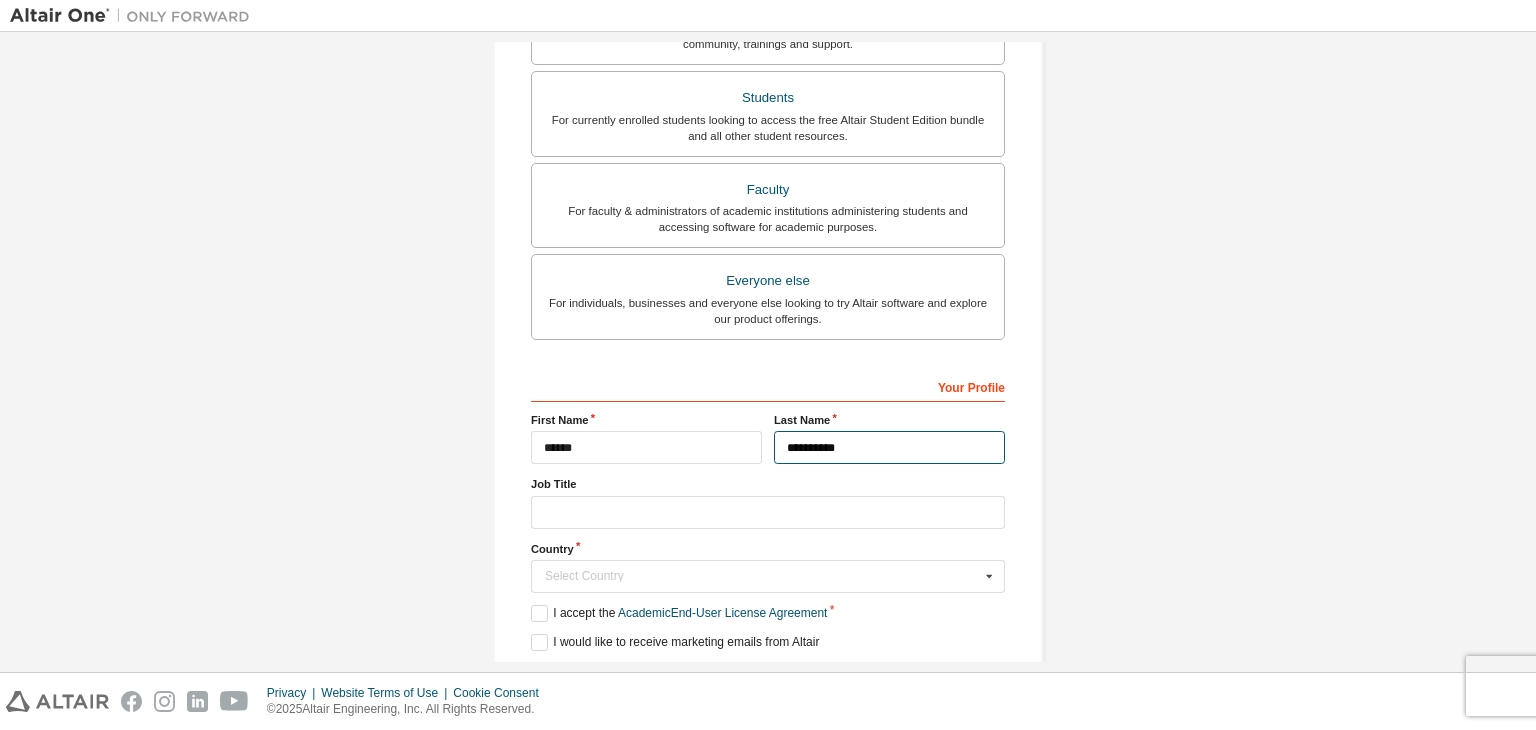 type on "**********" 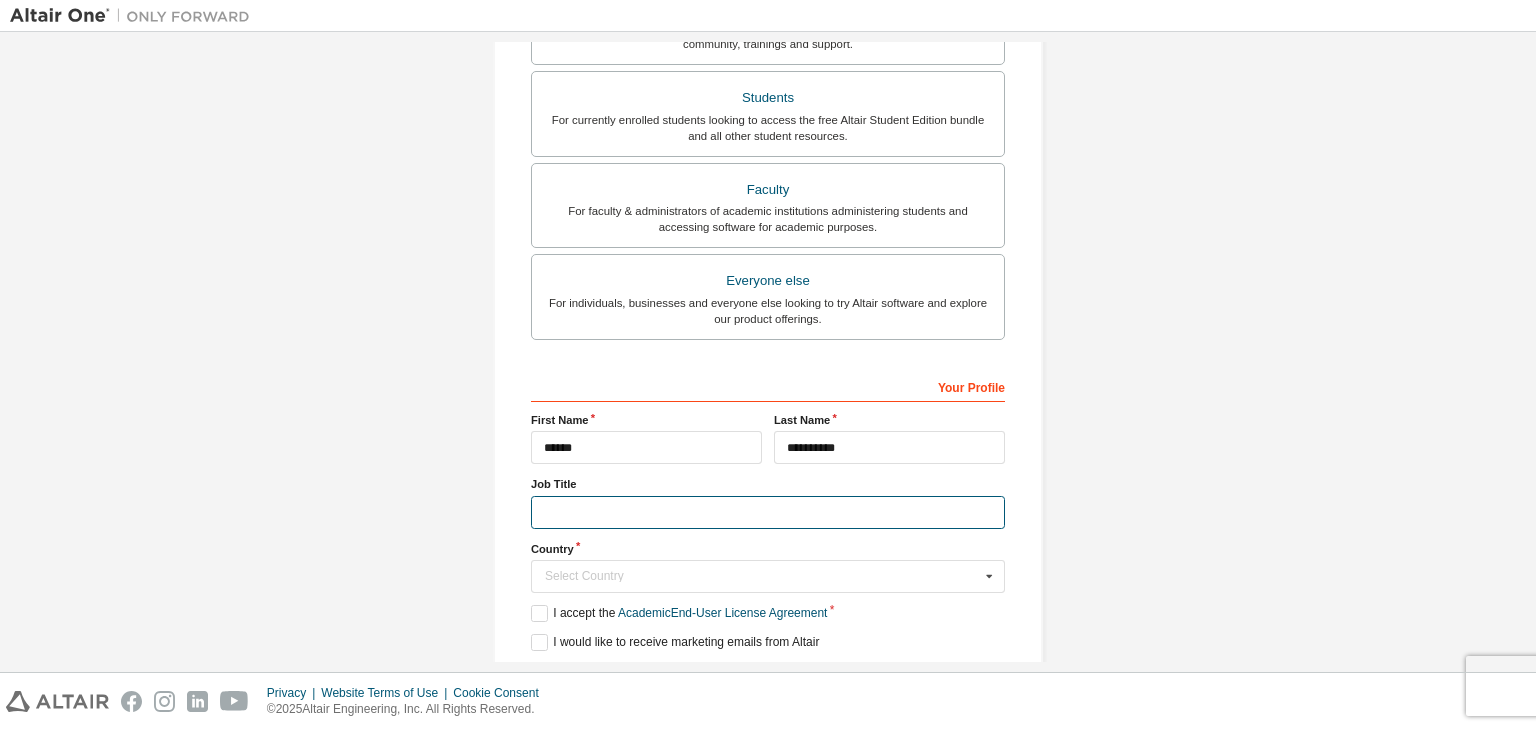 click at bounding box center (768, 512) 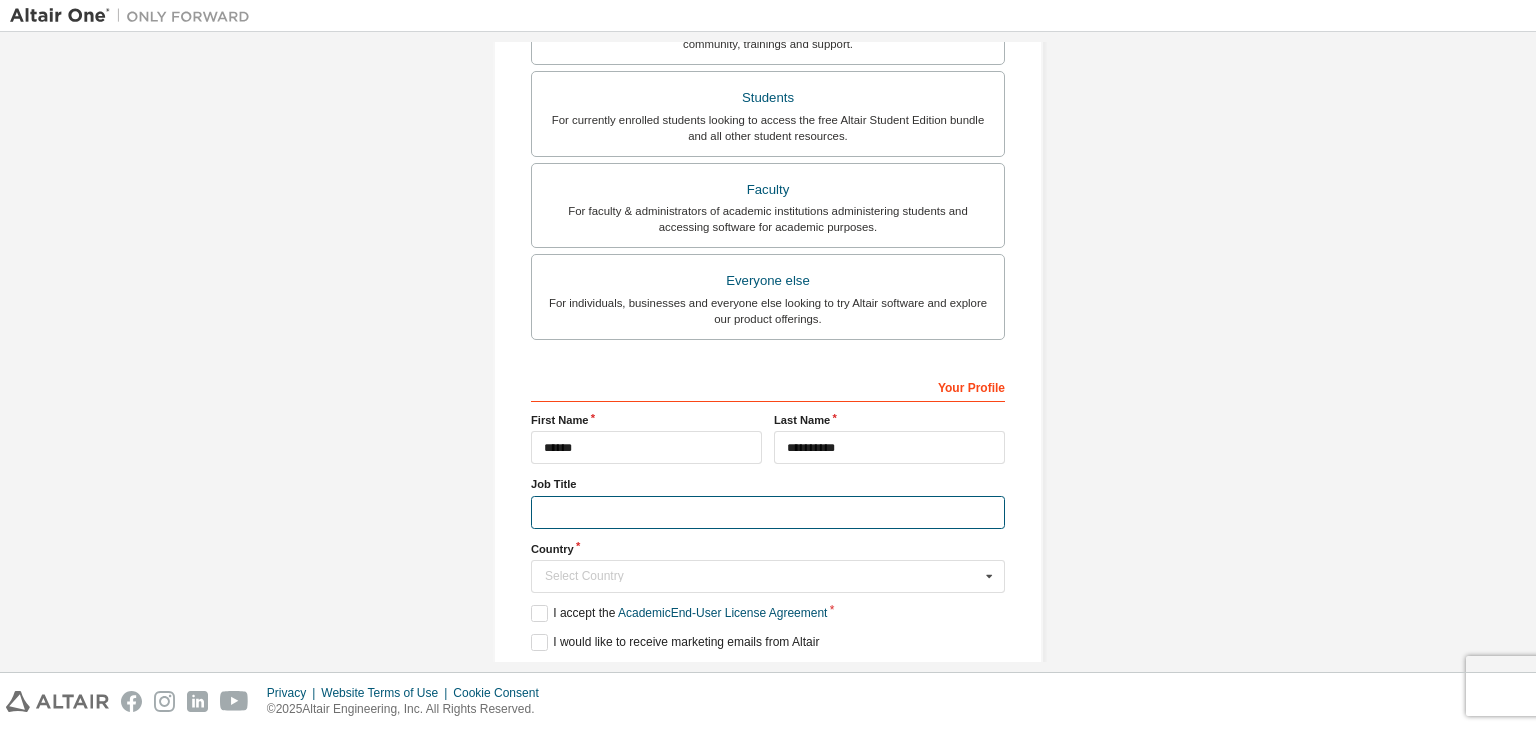 type on "*******" 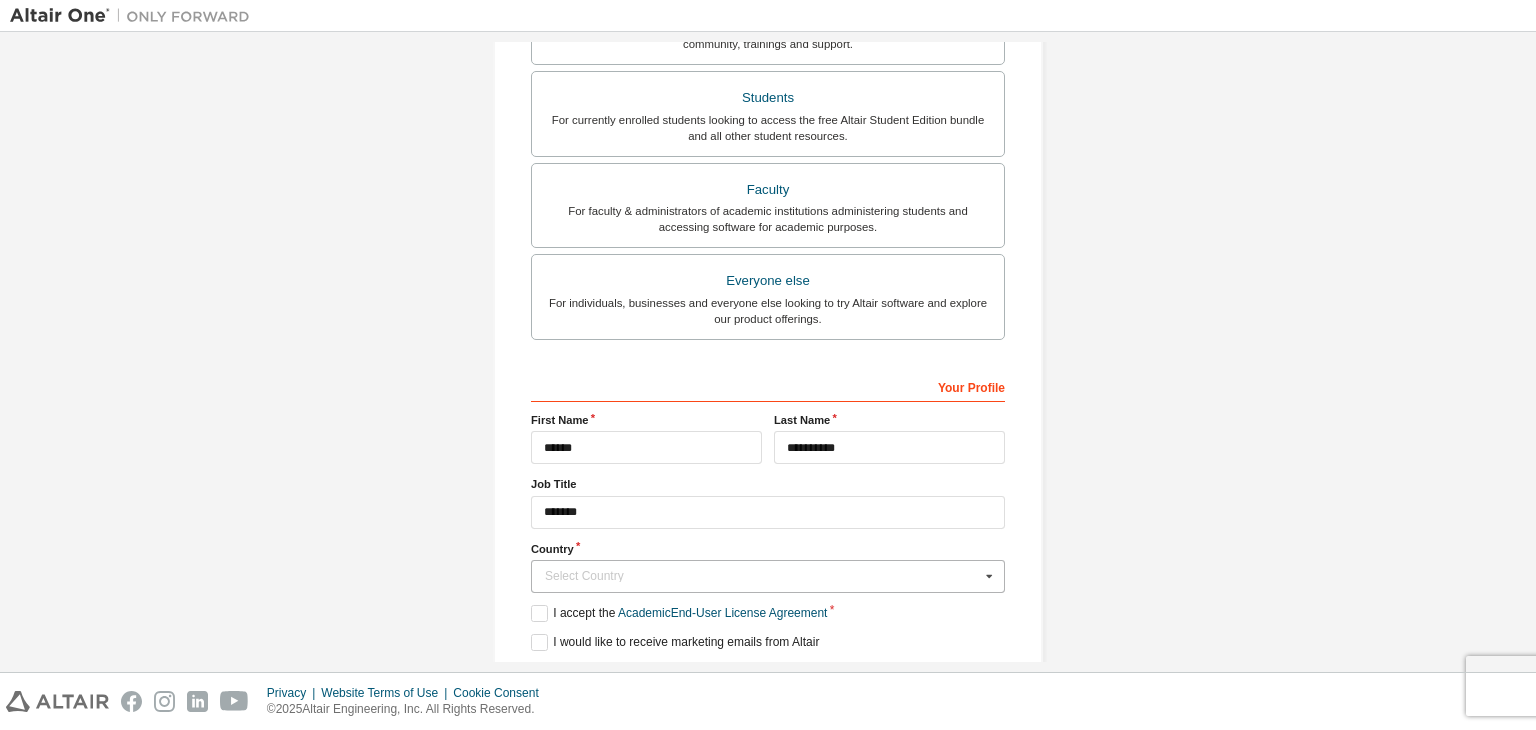click on "Select Country" at bounding box center (762, 576) 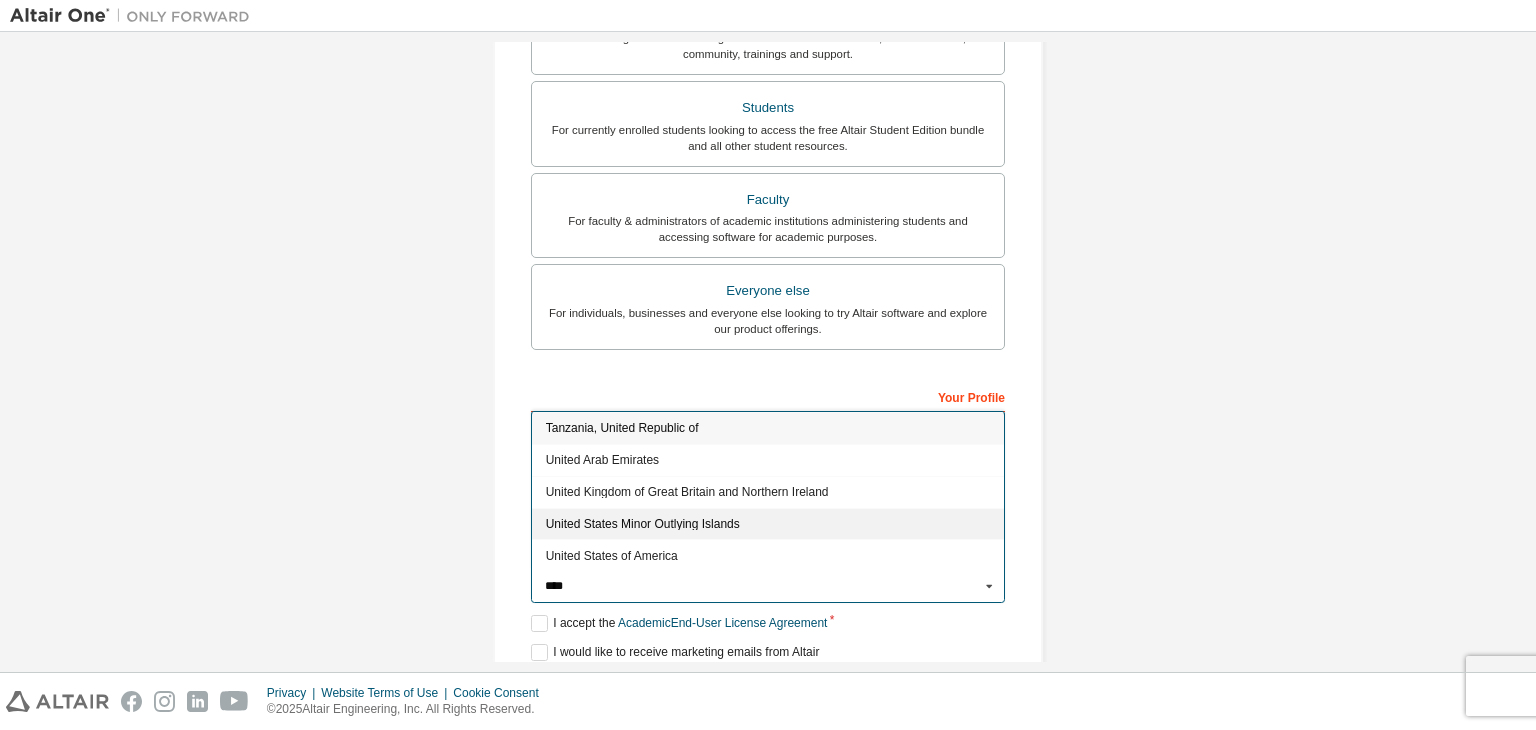 scroll, scrollTop: 487, scrollLeft: 0, axis: vertical 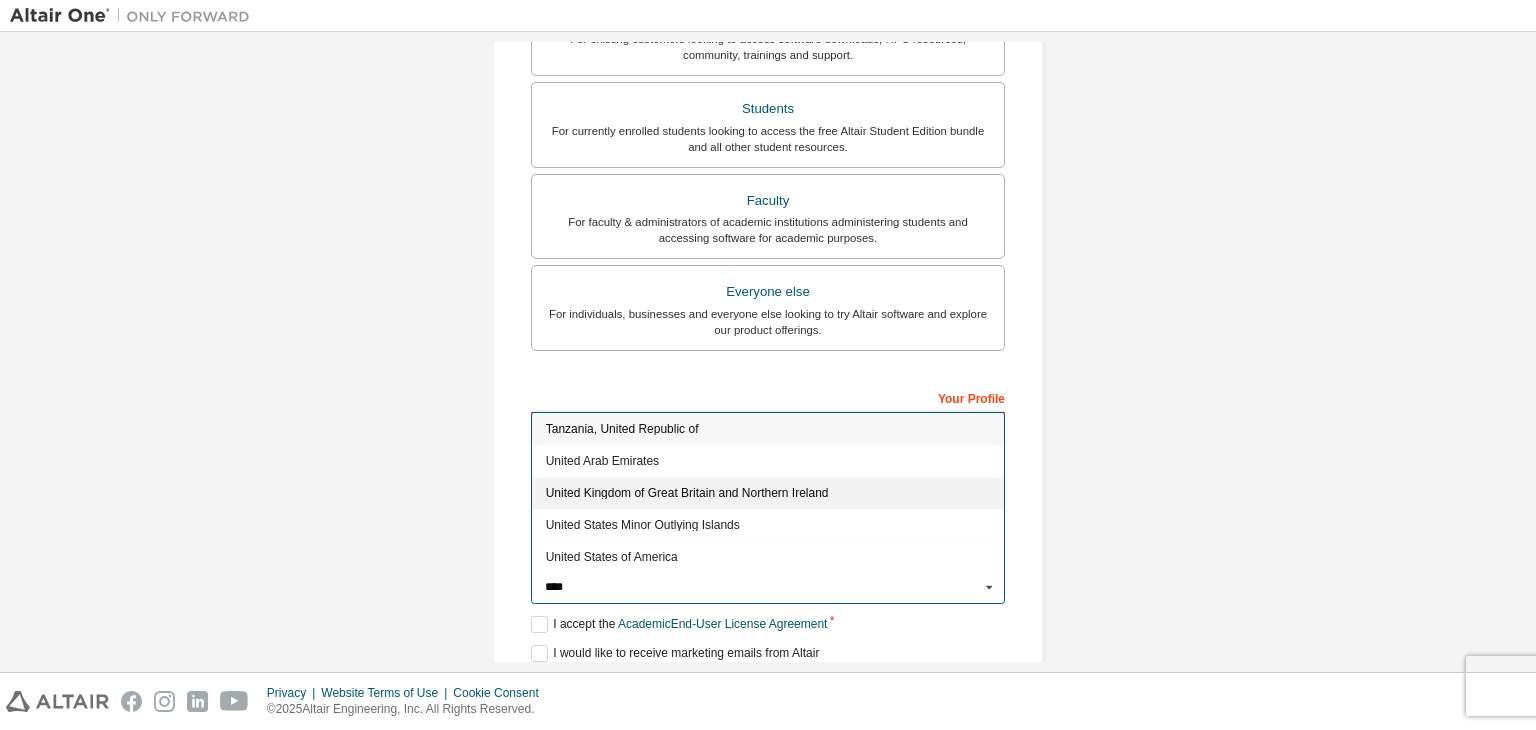 type on "****" 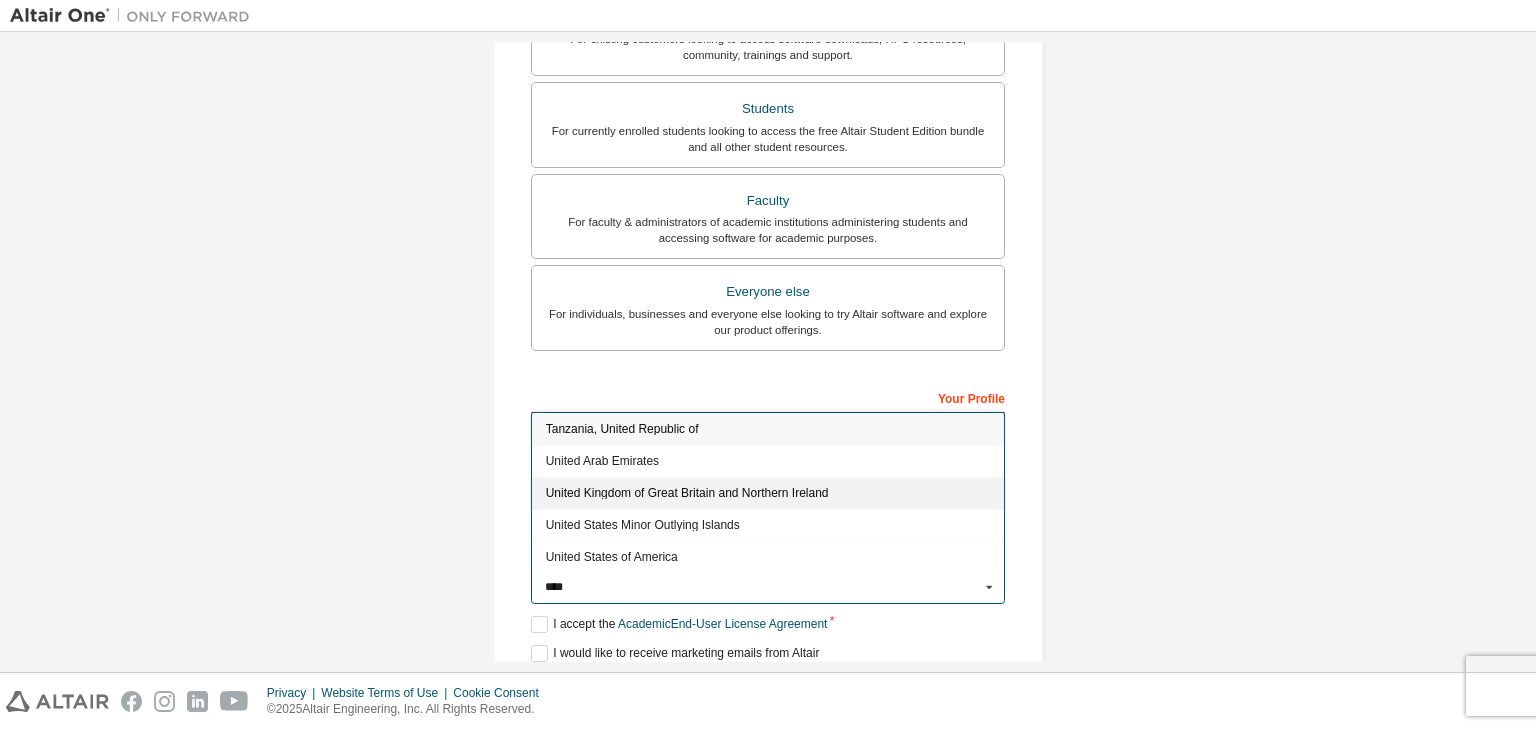 click on "United Kingdom of Great Britain and Northern Ireland" at bounding box center (768, 493) 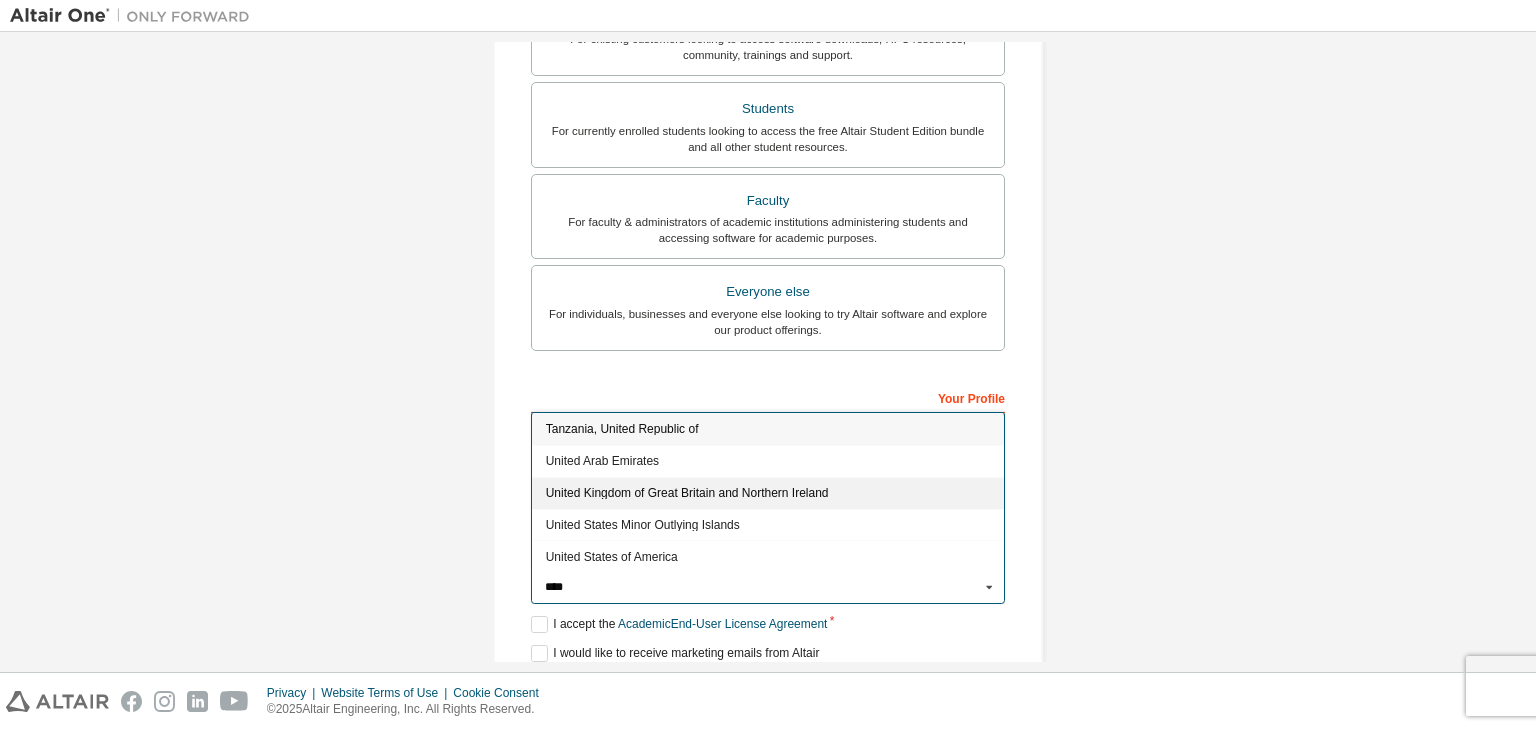 type on "***" 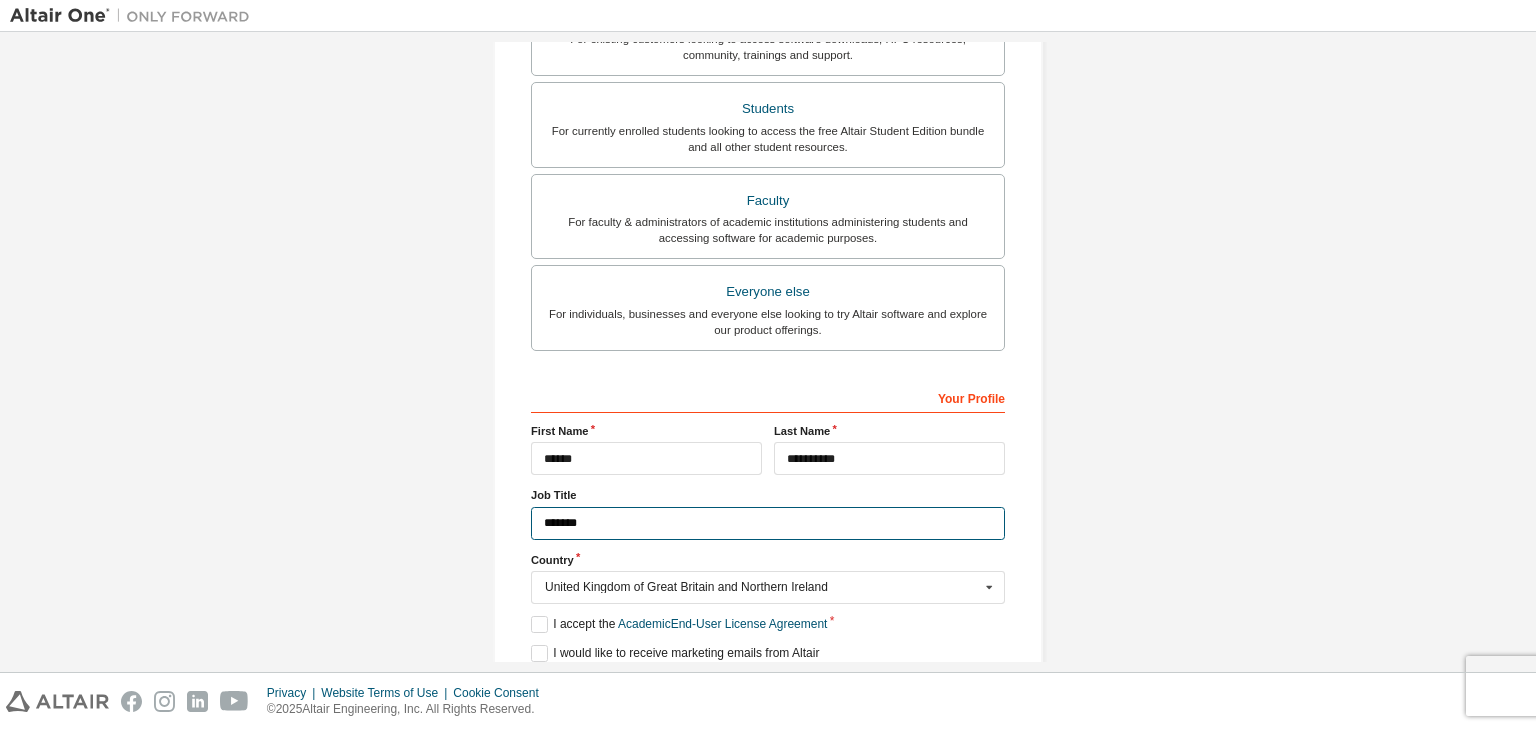 click on "*******" at bounding box center (768, 523) 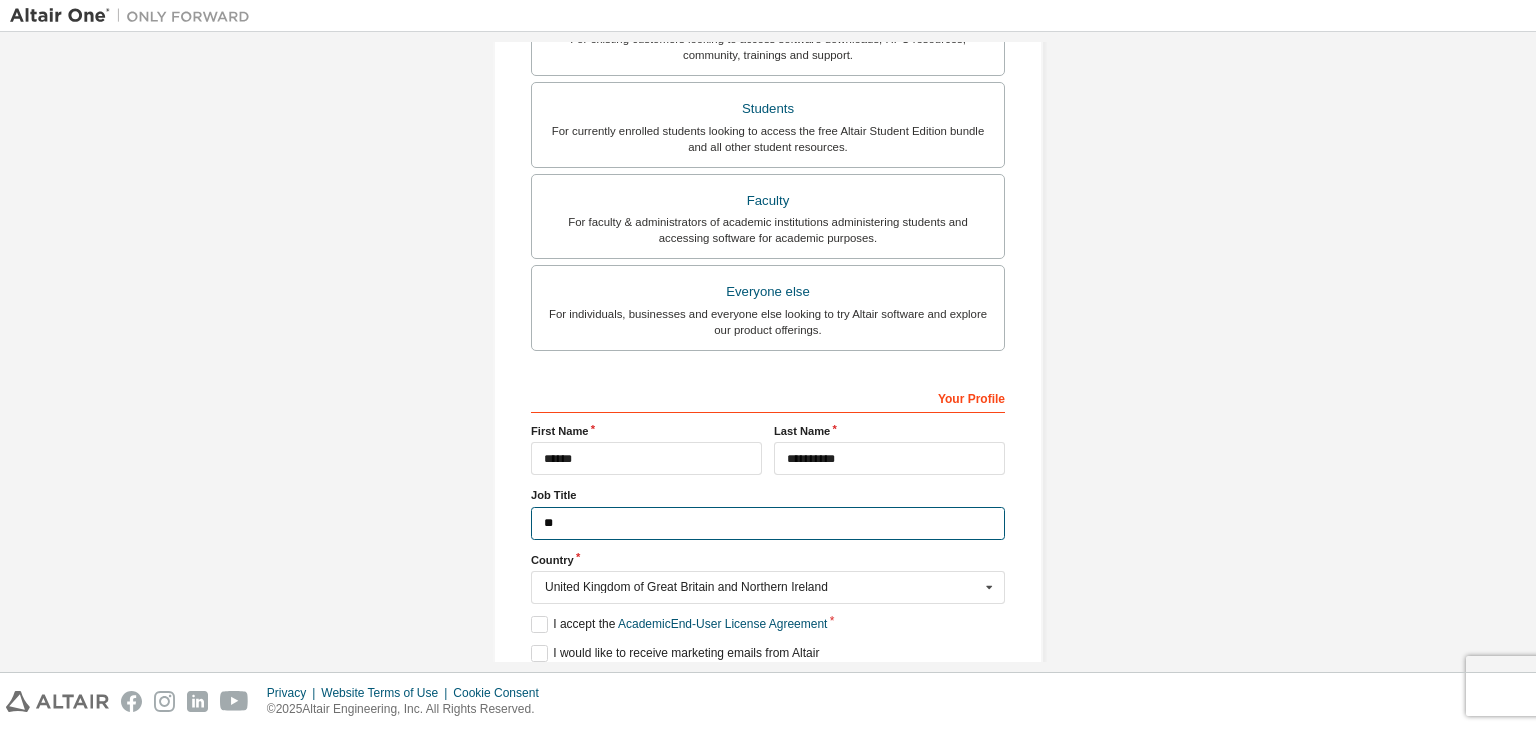 type on "*" 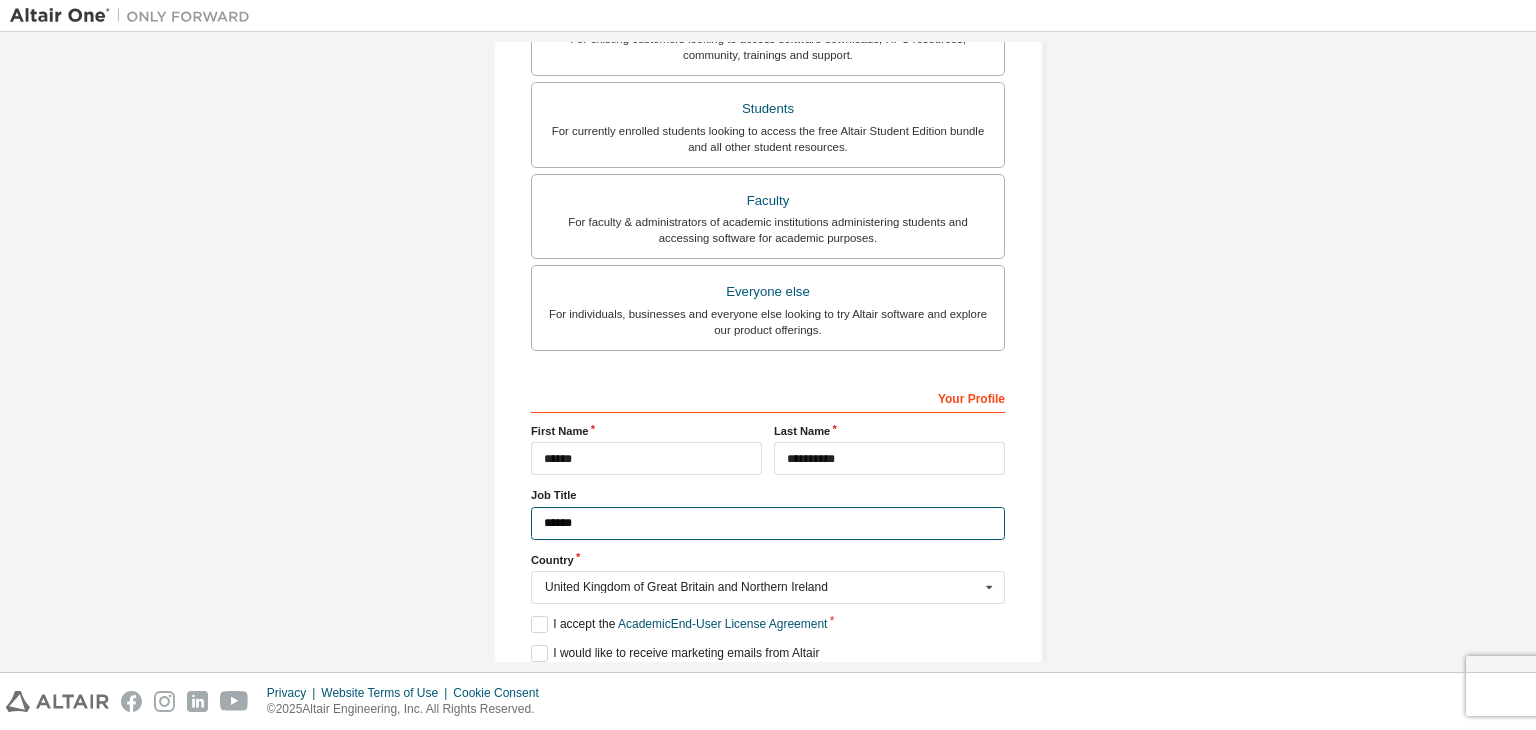 type on "*******" 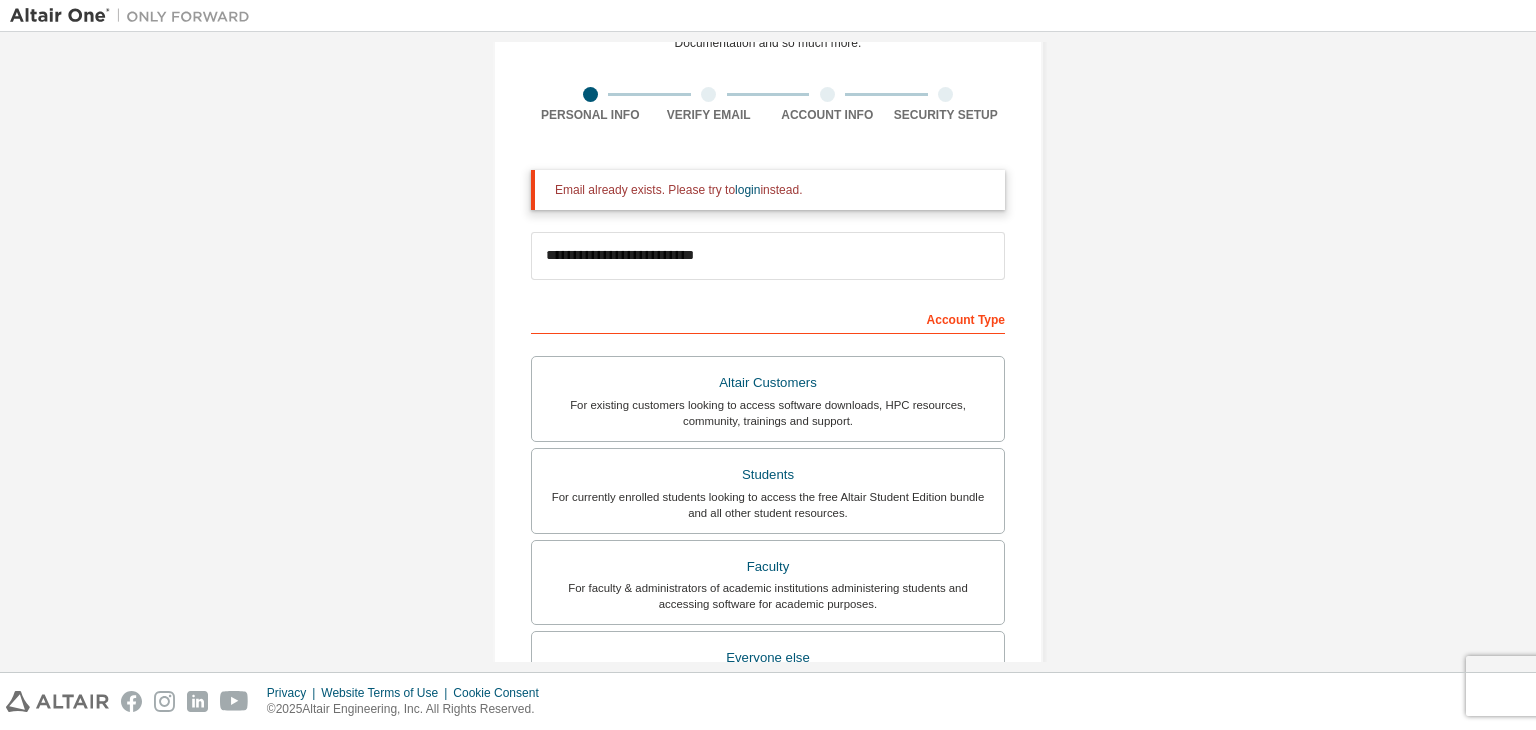 scroll, scrollTop: 0, scrollLeft: 0, axis: both 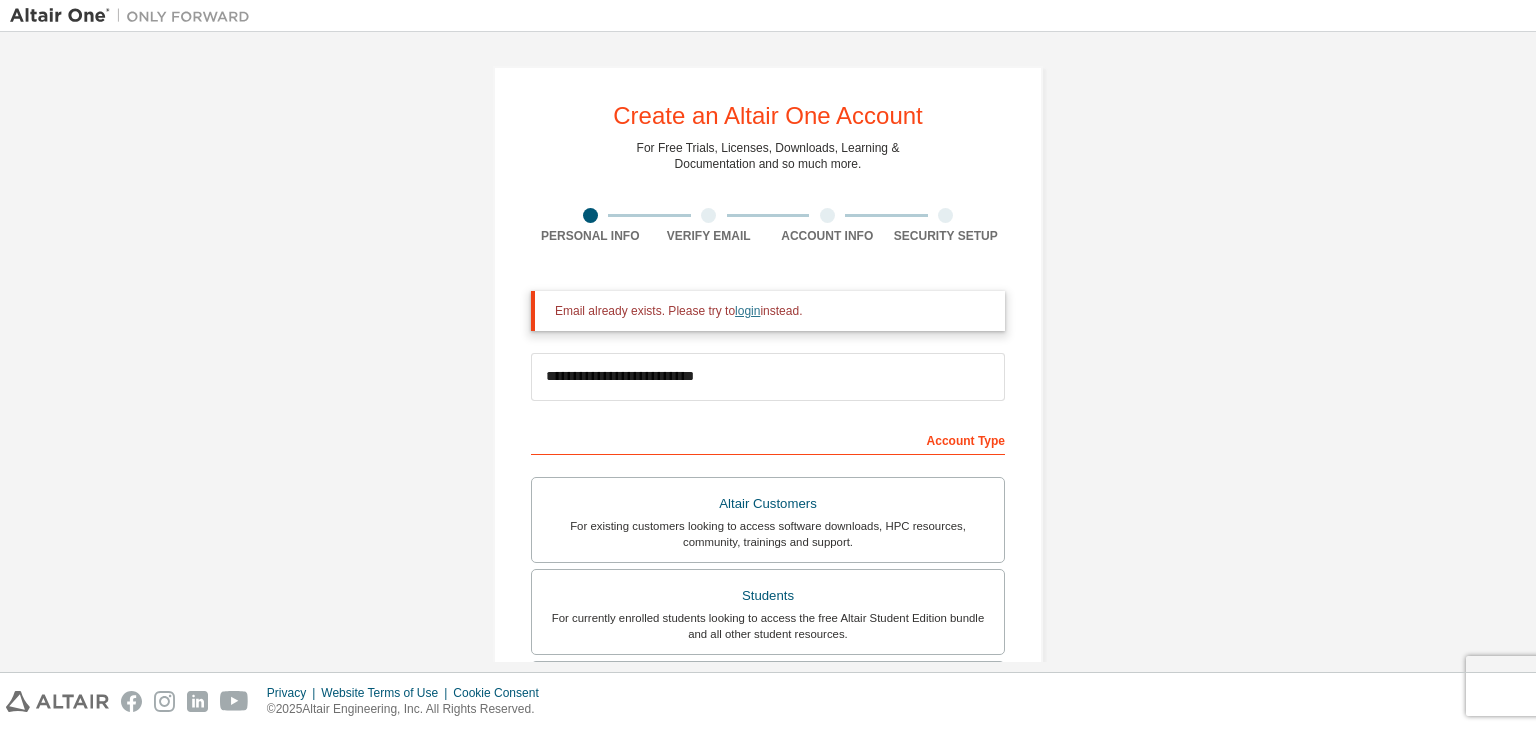 click on "login" at bounding box center [747, 311] 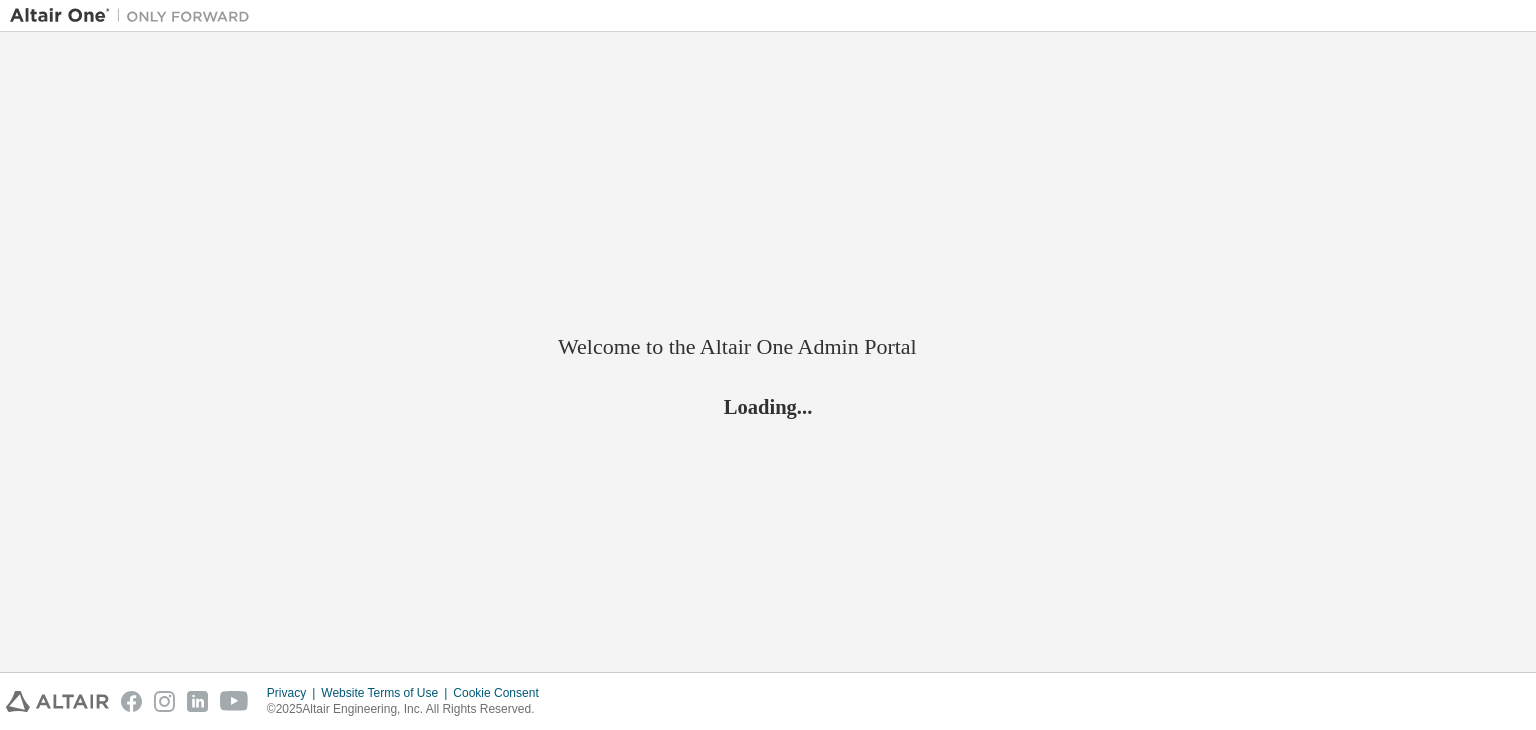 scroll, scrollTop: 0, scrollLeft: 0, axis: both 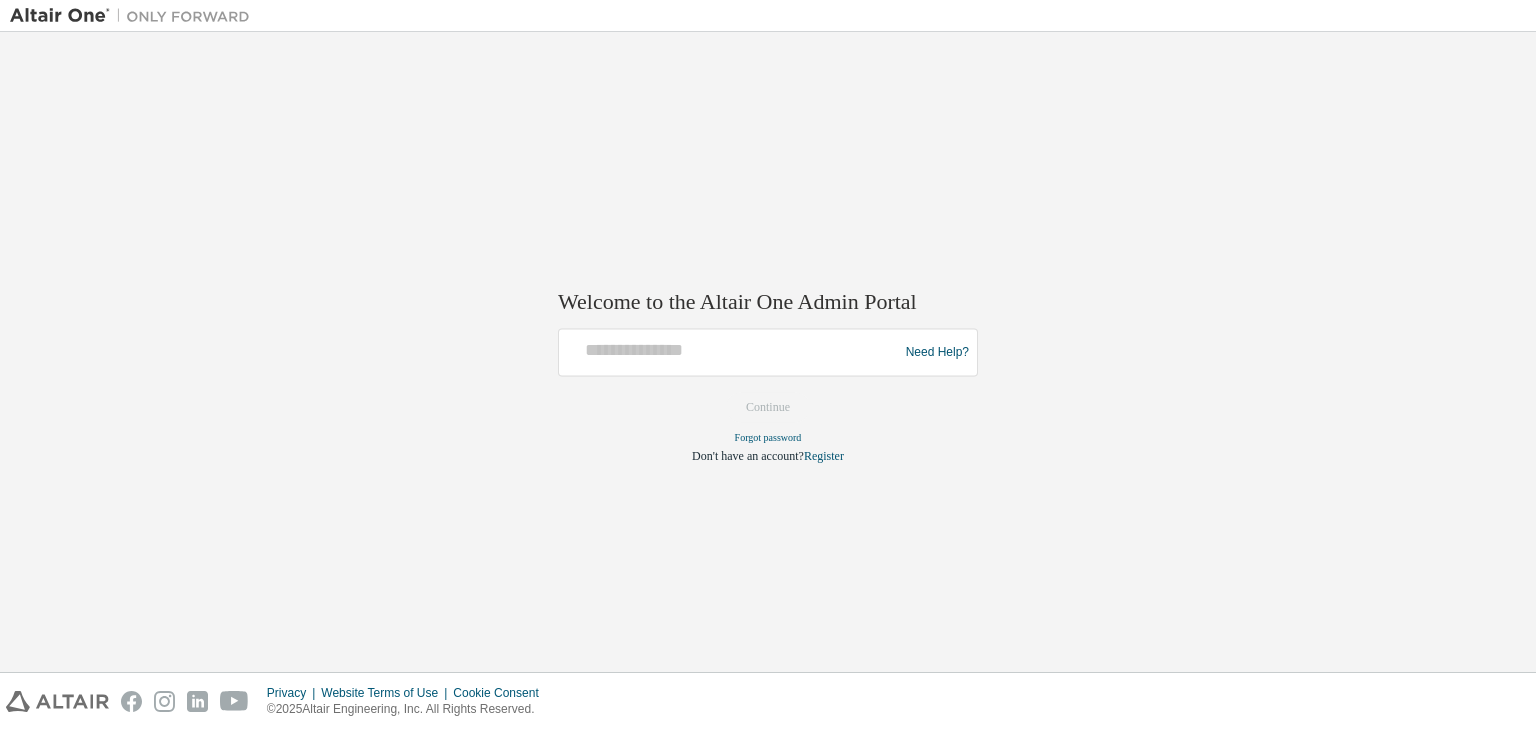 click at bounding box center (731, 353) 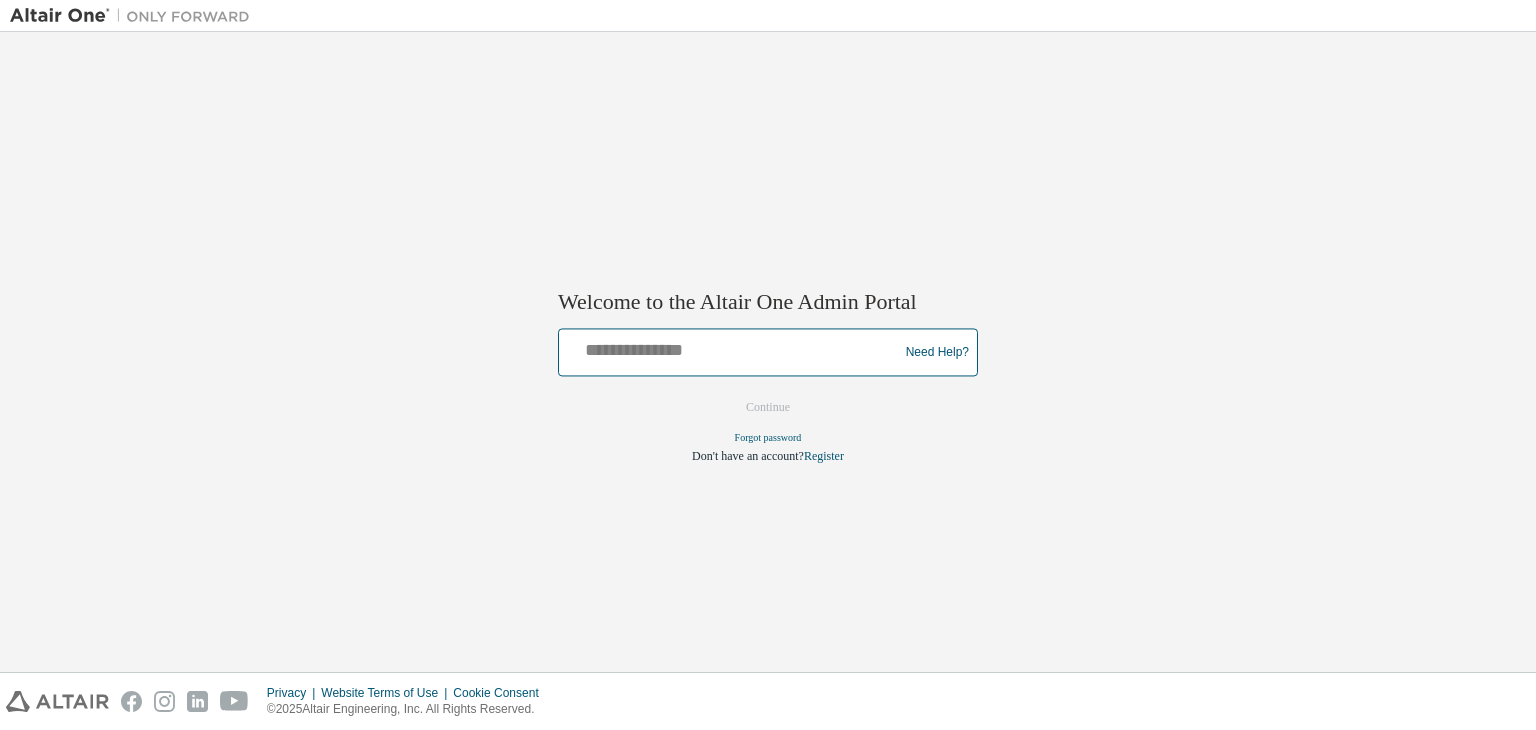 click at bounding box center [731, 348] 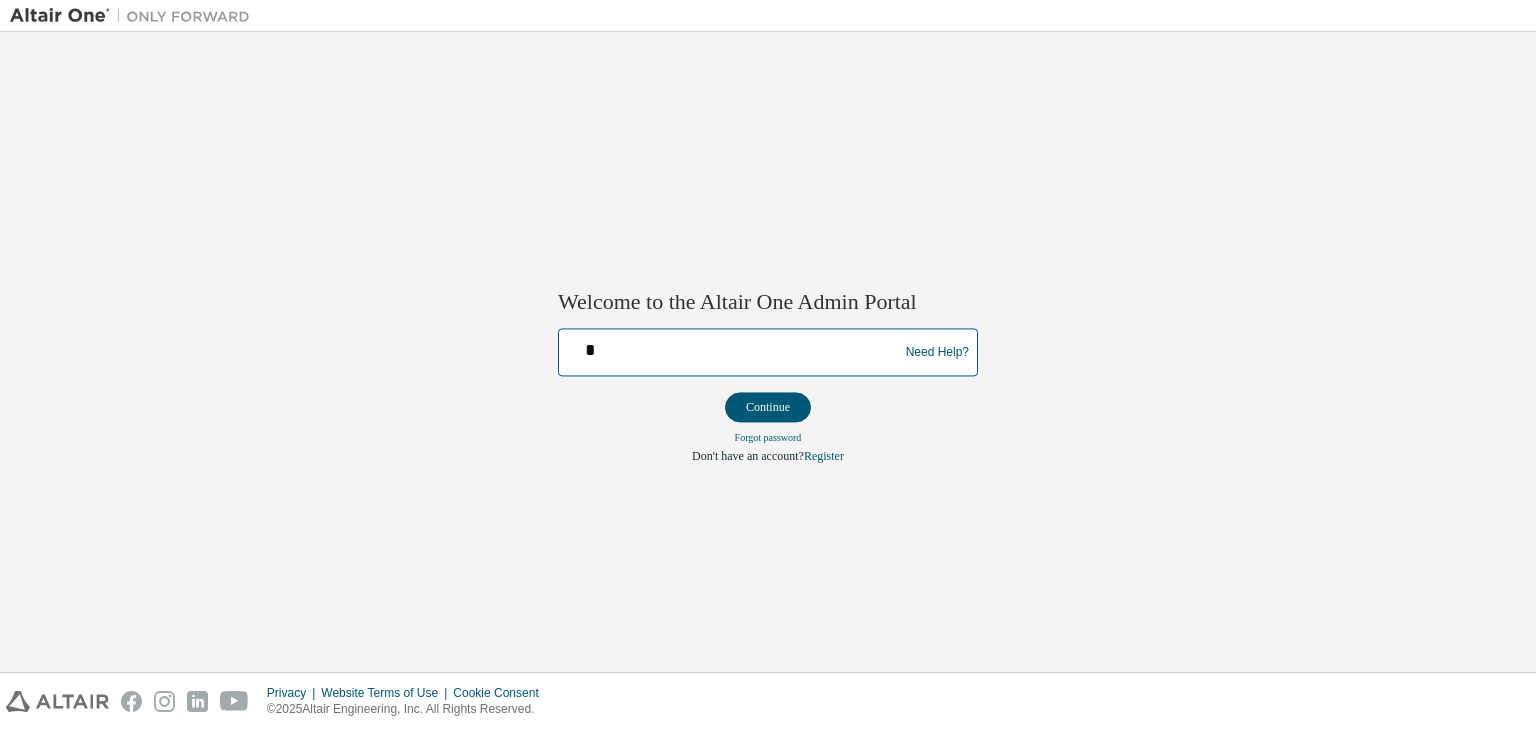 type on "**********" 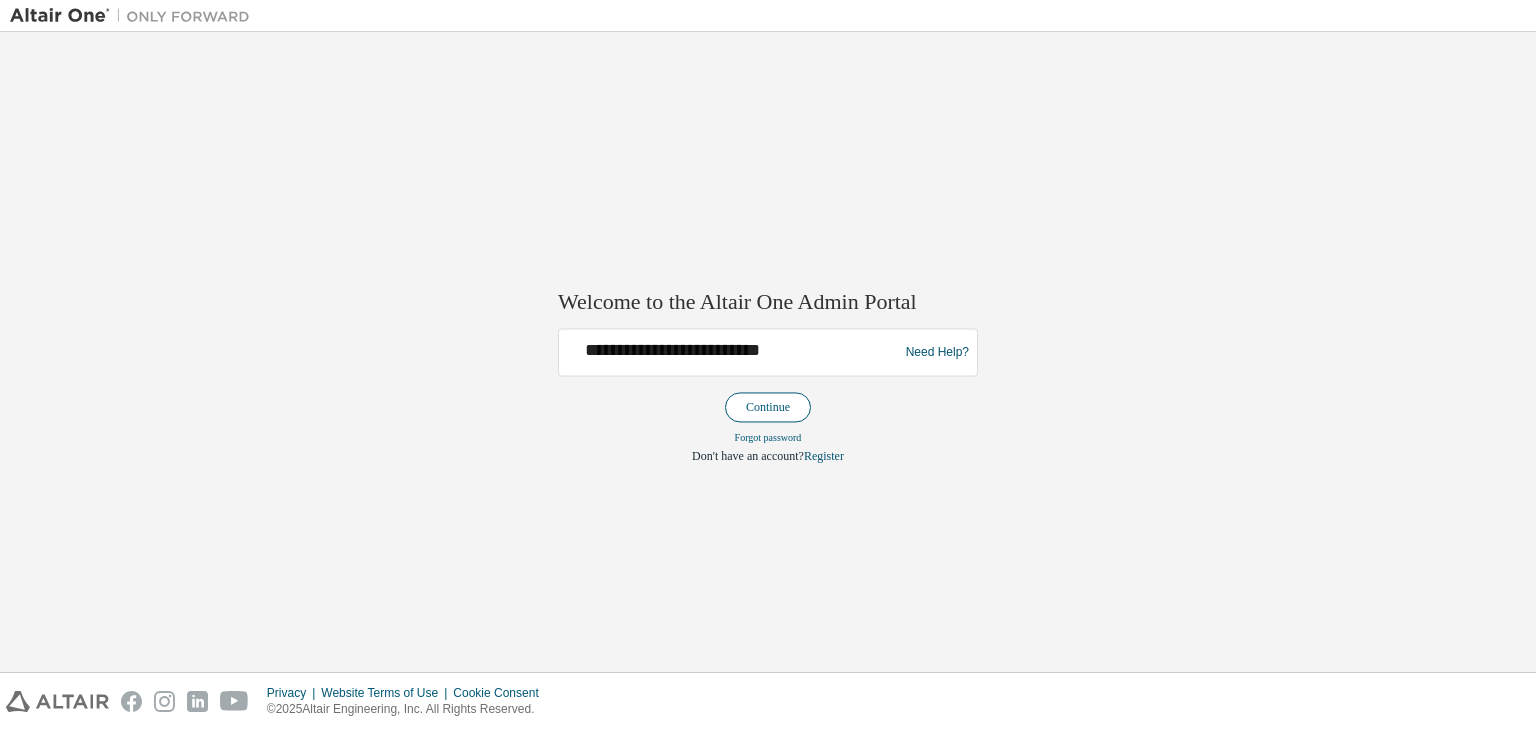 click on "Continue" at bounding box center (768, 408) 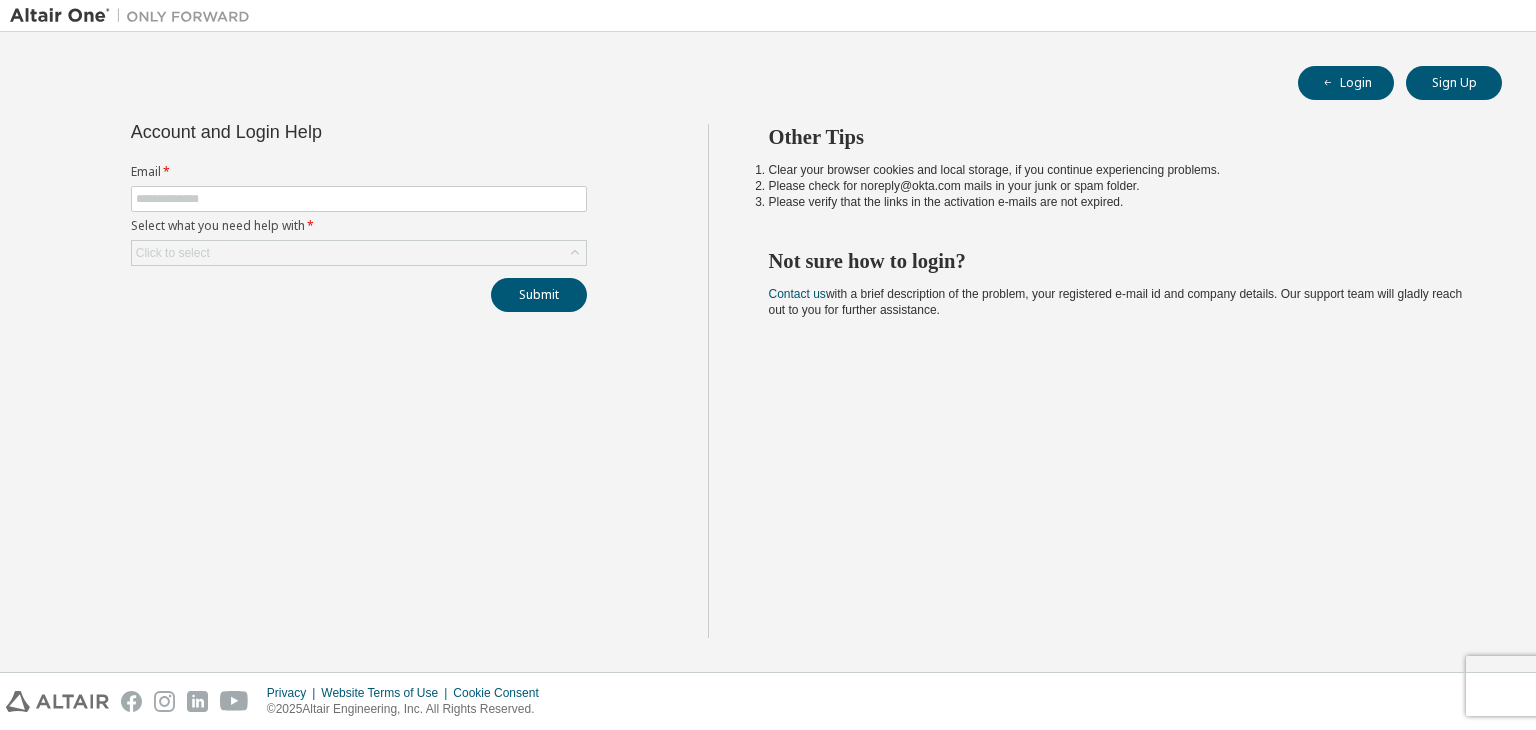 scroll, scrollTop: 0, scrollLeft: 0, axis: both 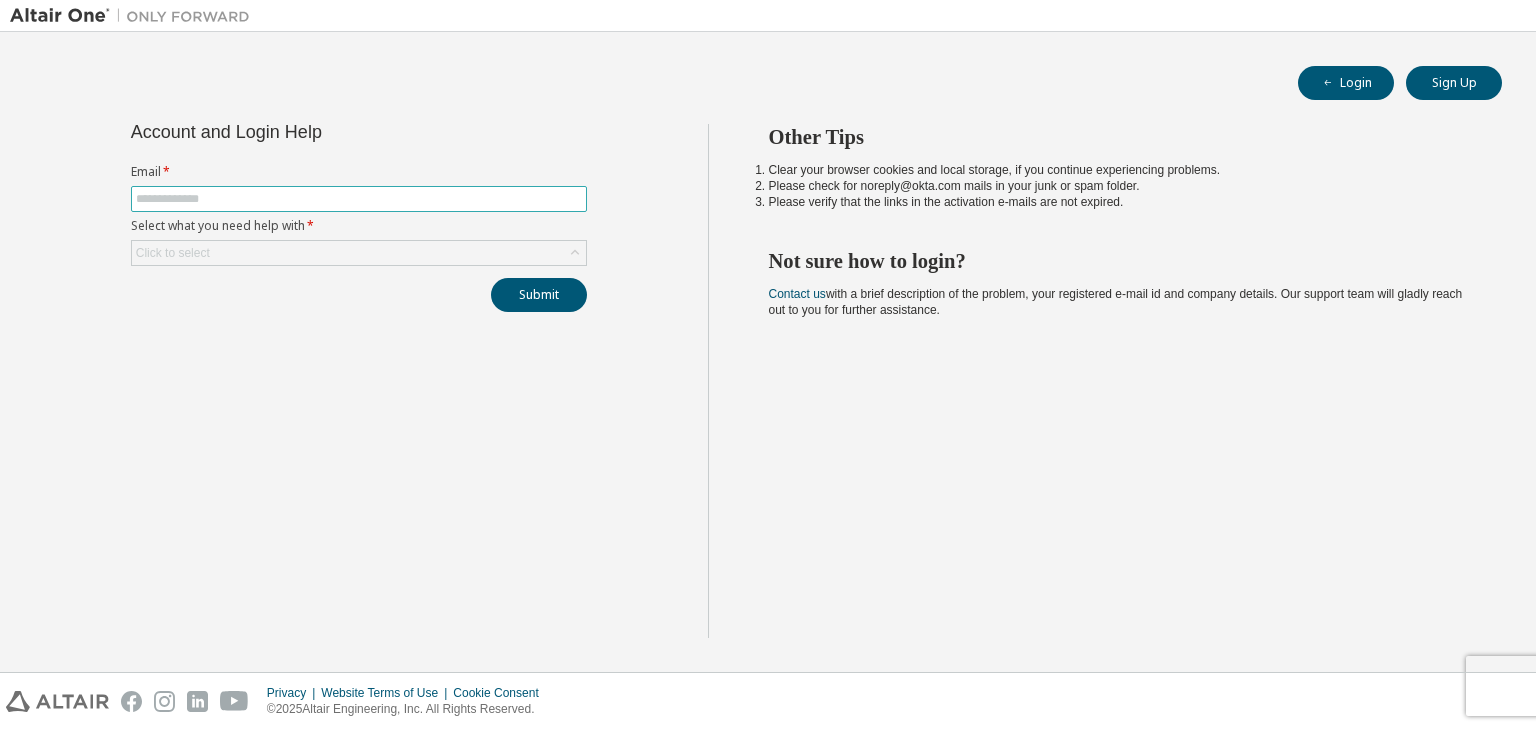 click at bounding box center (359, 199) 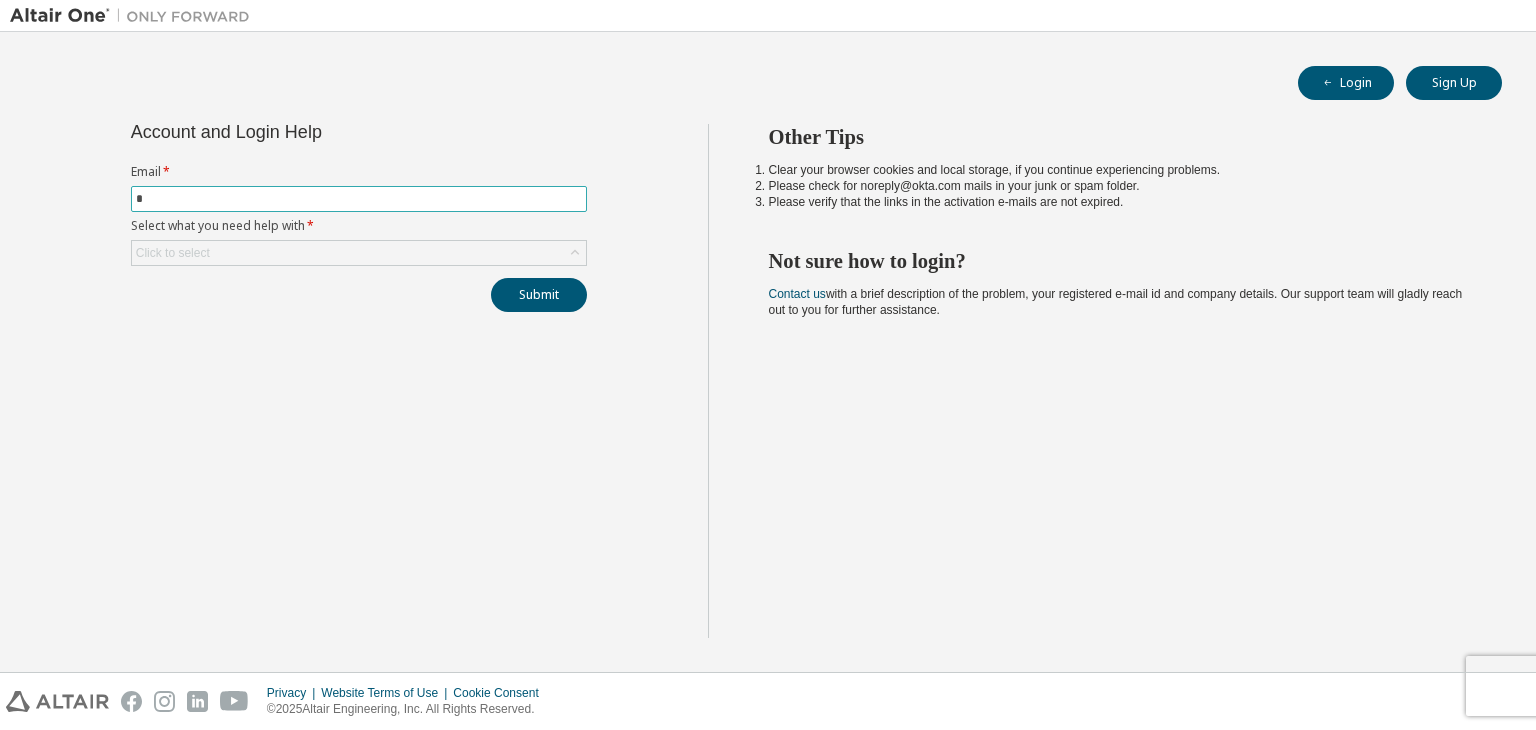 type on "**********" 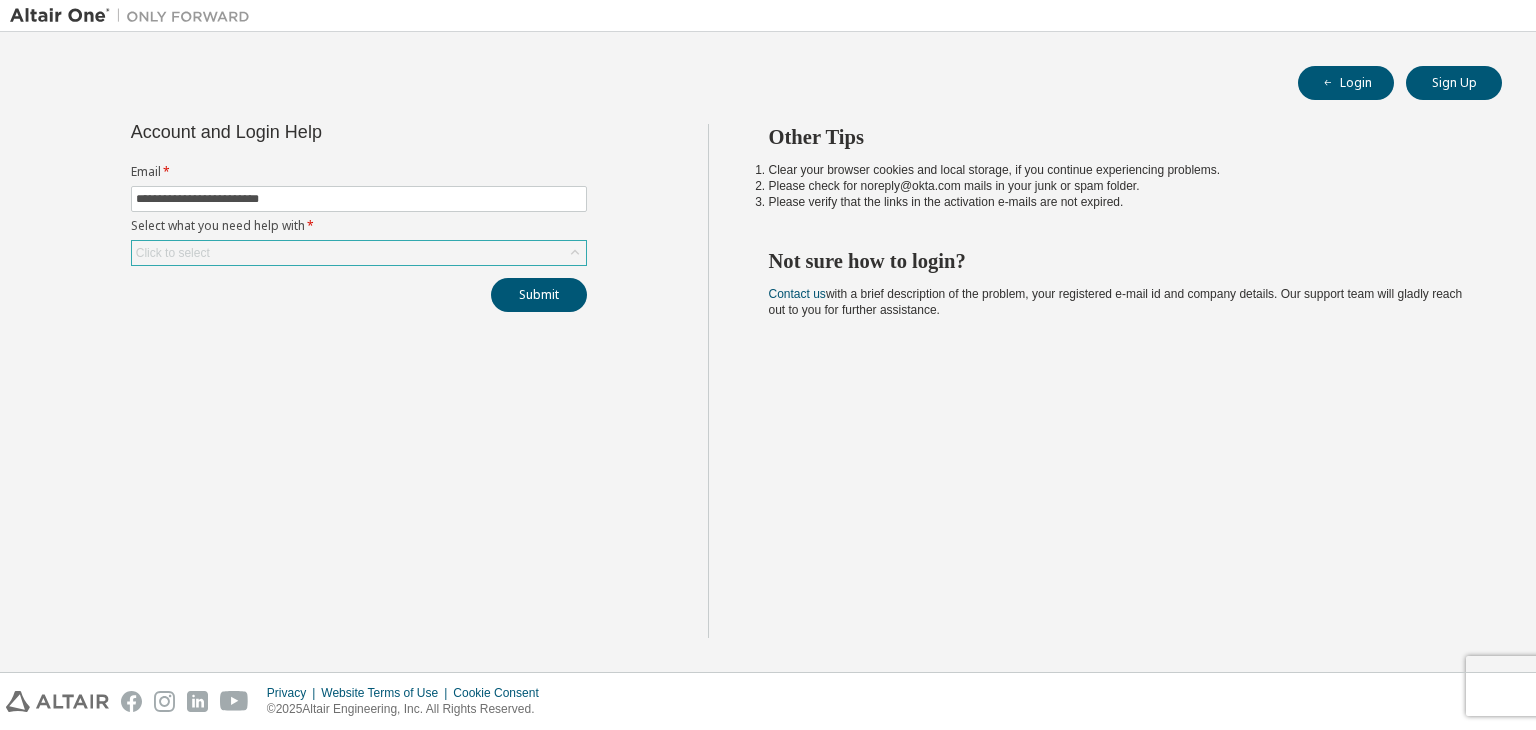 click on "Click to select" at bounding box center [359, 253] 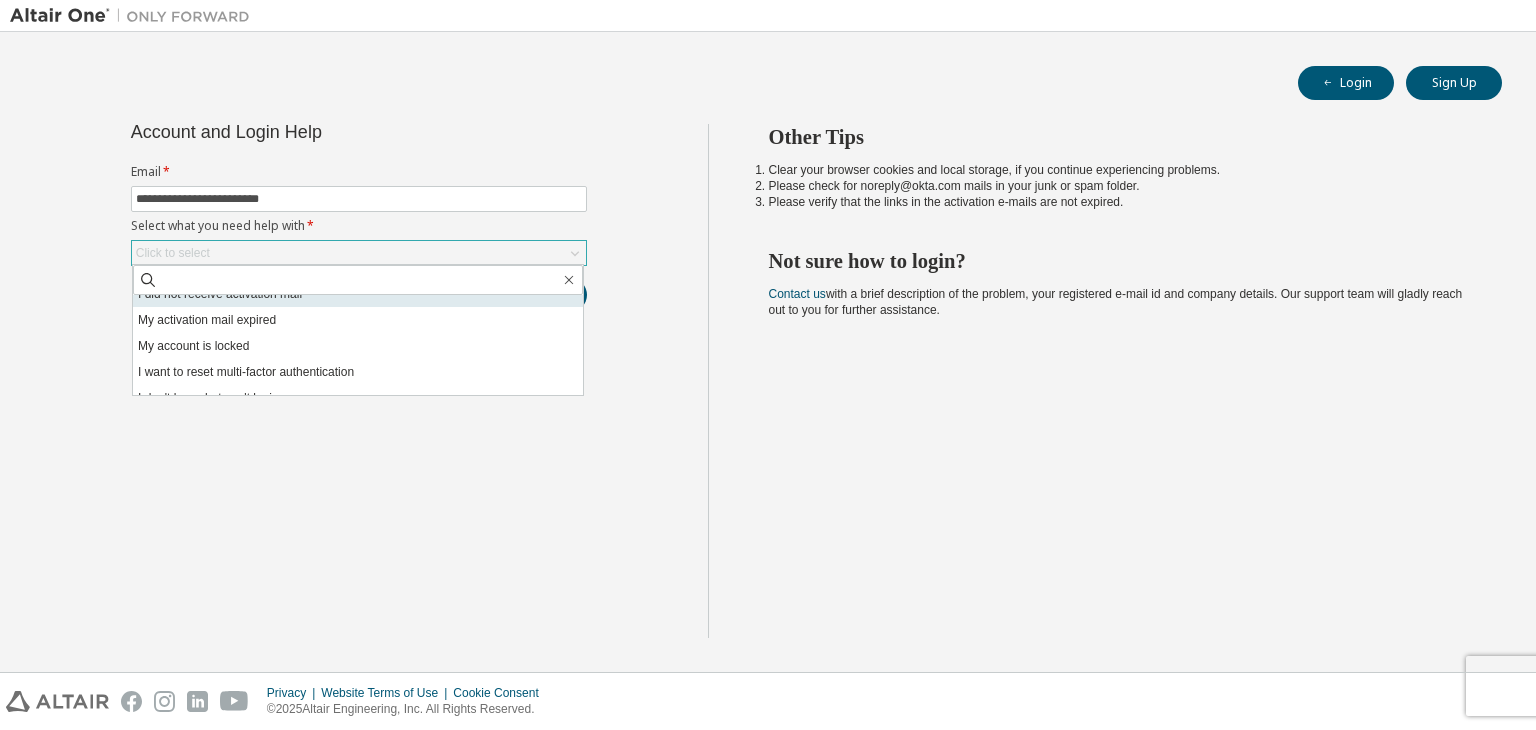 scroll, scrollTop: 56, scrollLeft: 0, axis: vertical 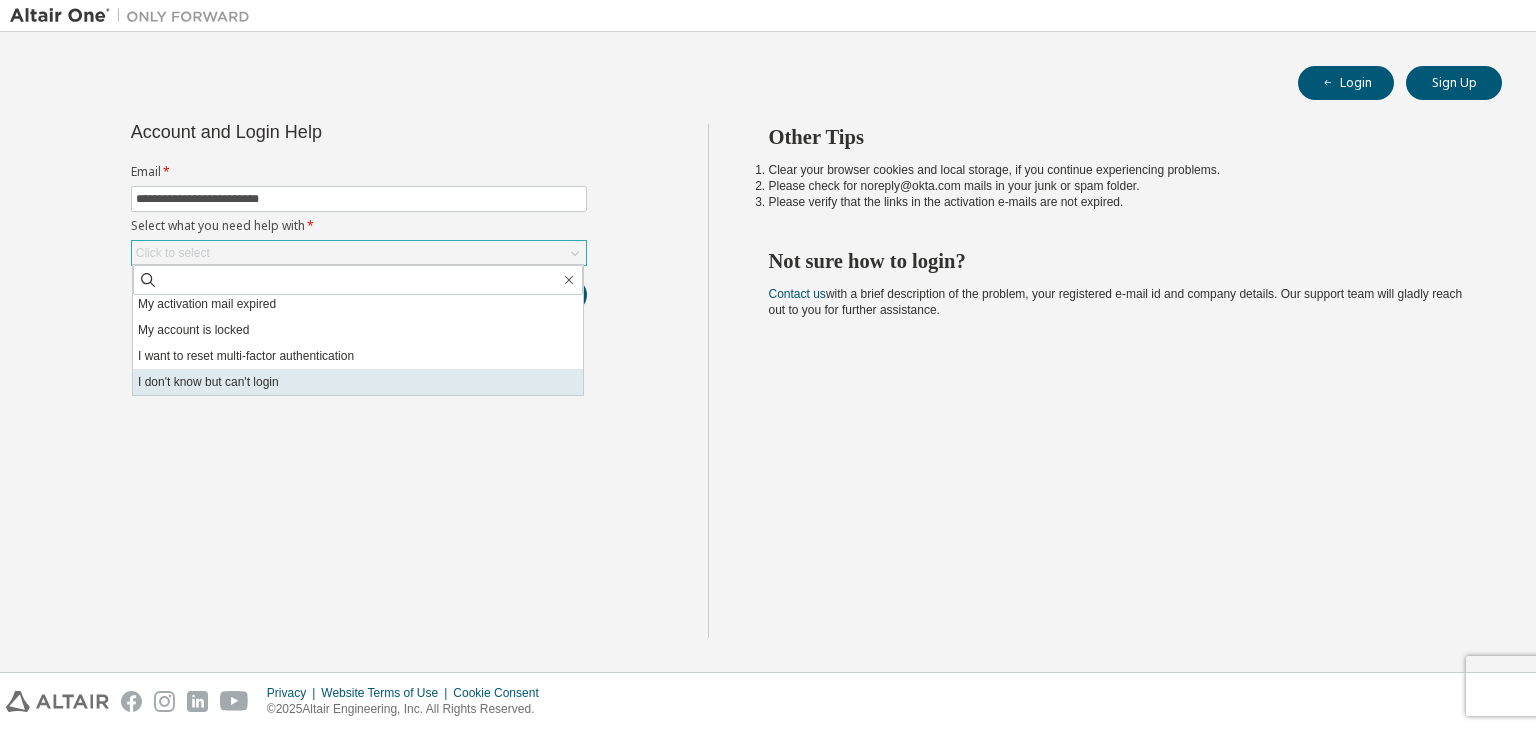 click on "I don't know but can't login" at bounding box center [358, 382] 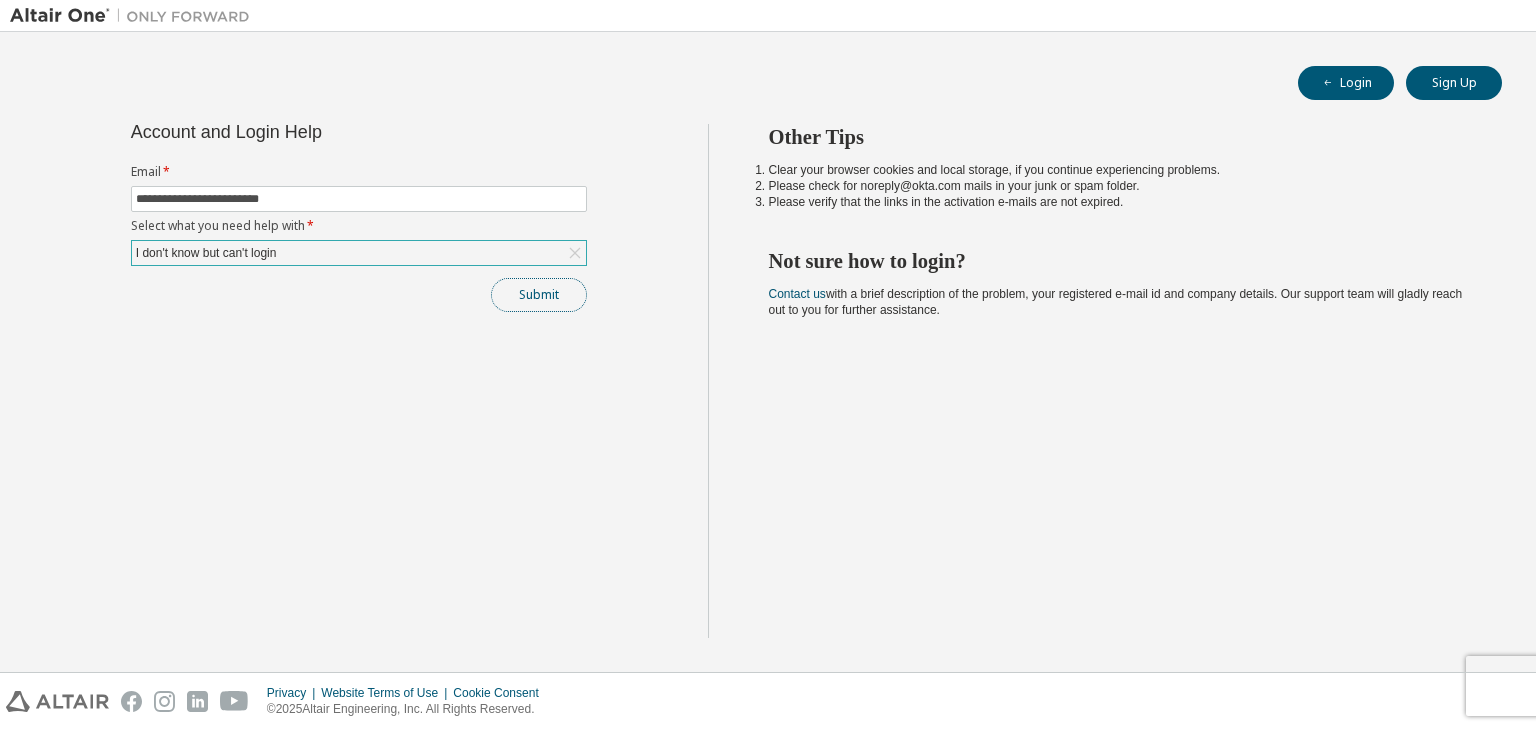 click on "Submit" at bounding box center [539, 295] 